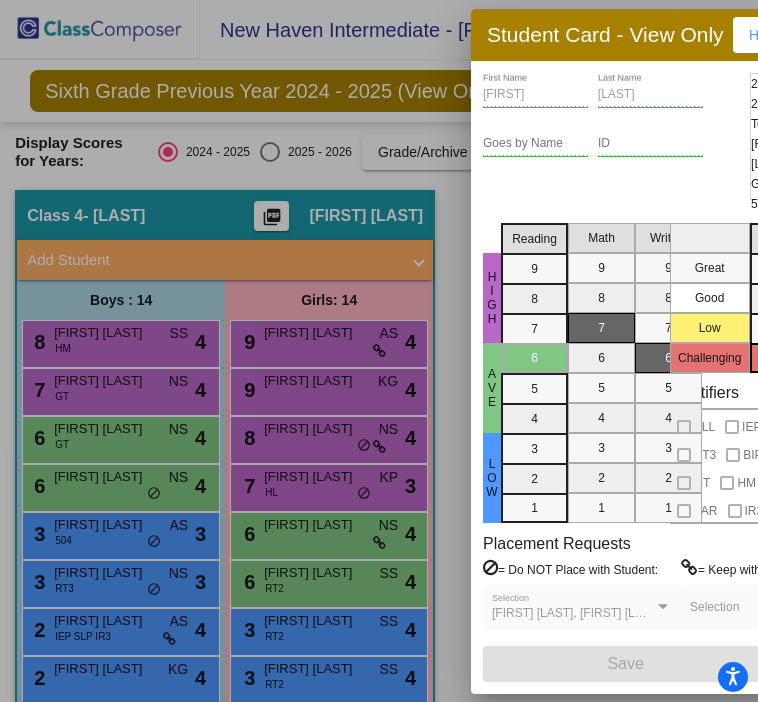 scroll, scrollTop: 0, scrollLeft: 0, axis: both 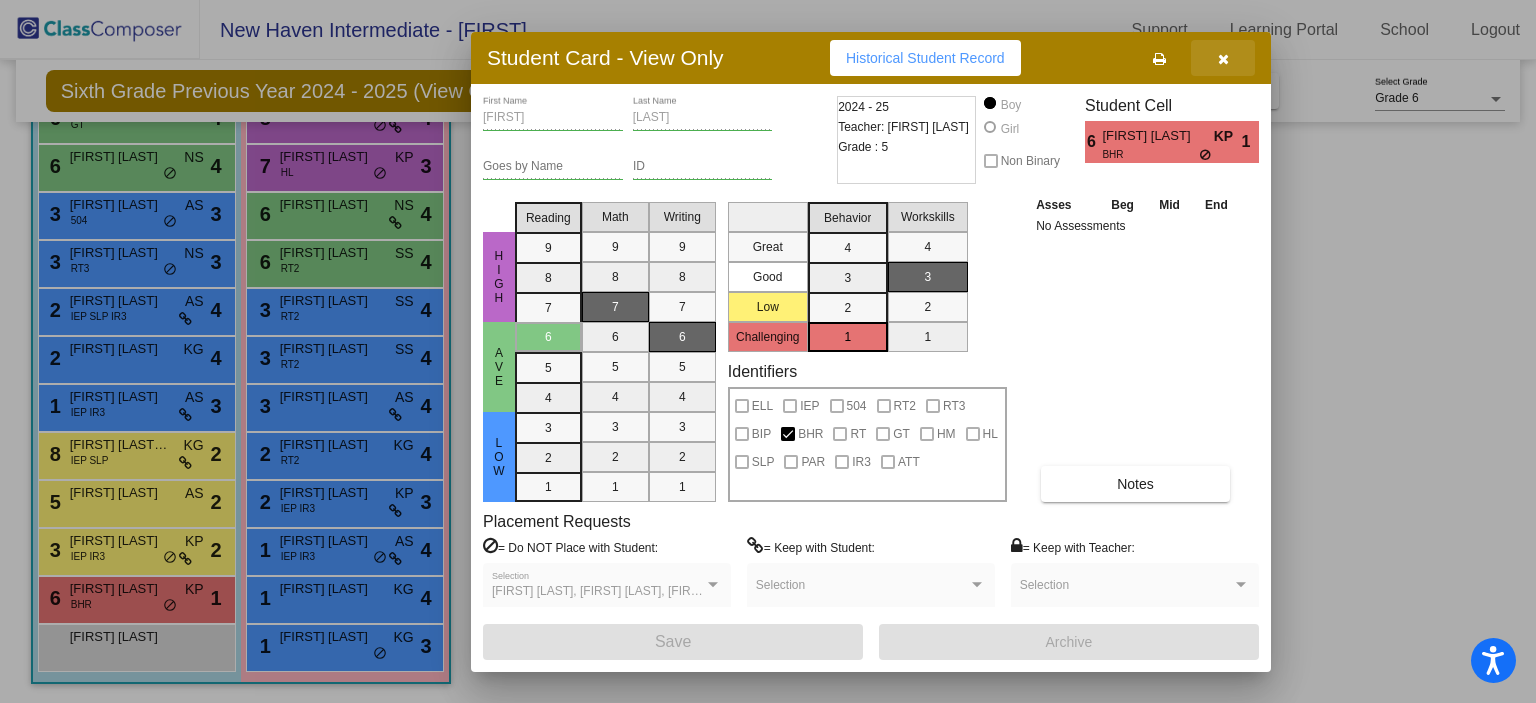 click at bounding box center [1223, 59] 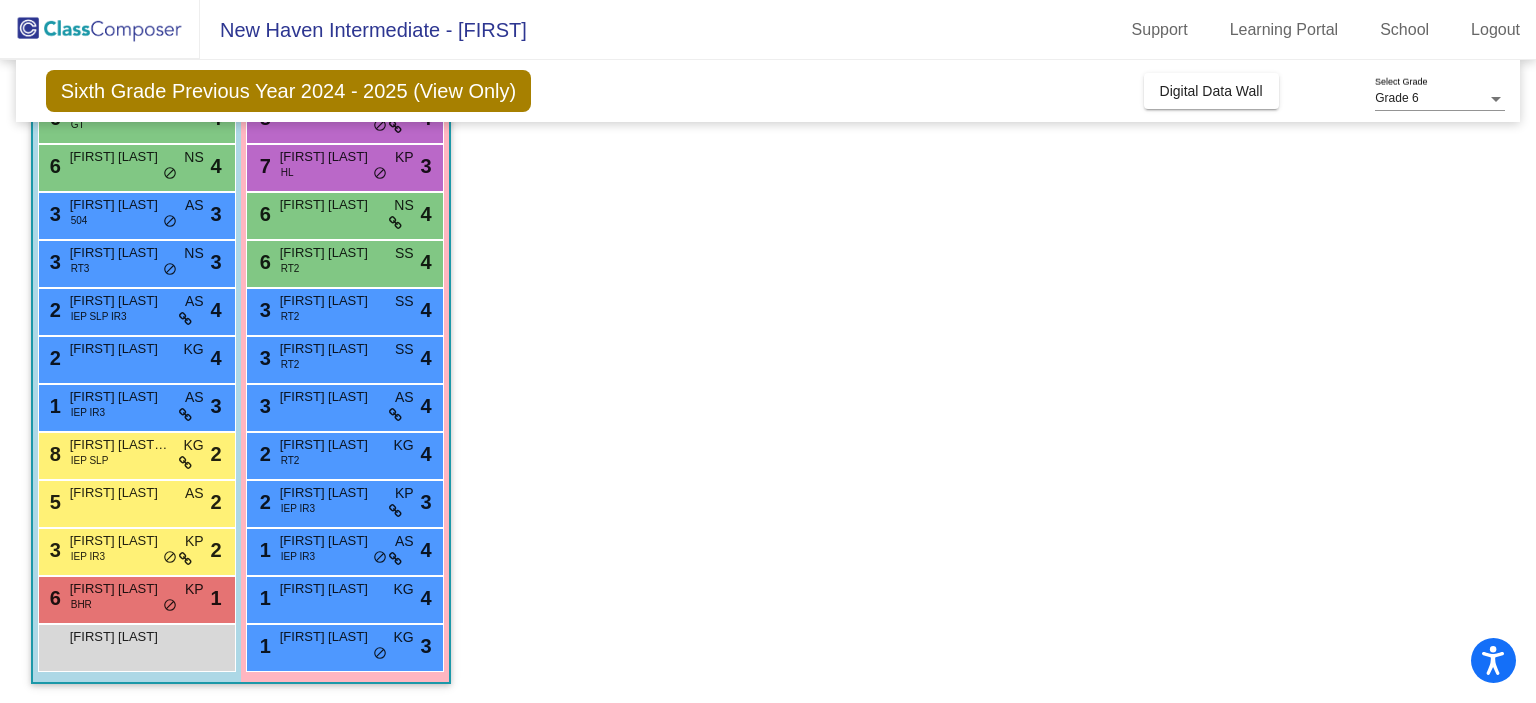 scroll, scrollTop: 0, scrollLeft: 0, axis: both 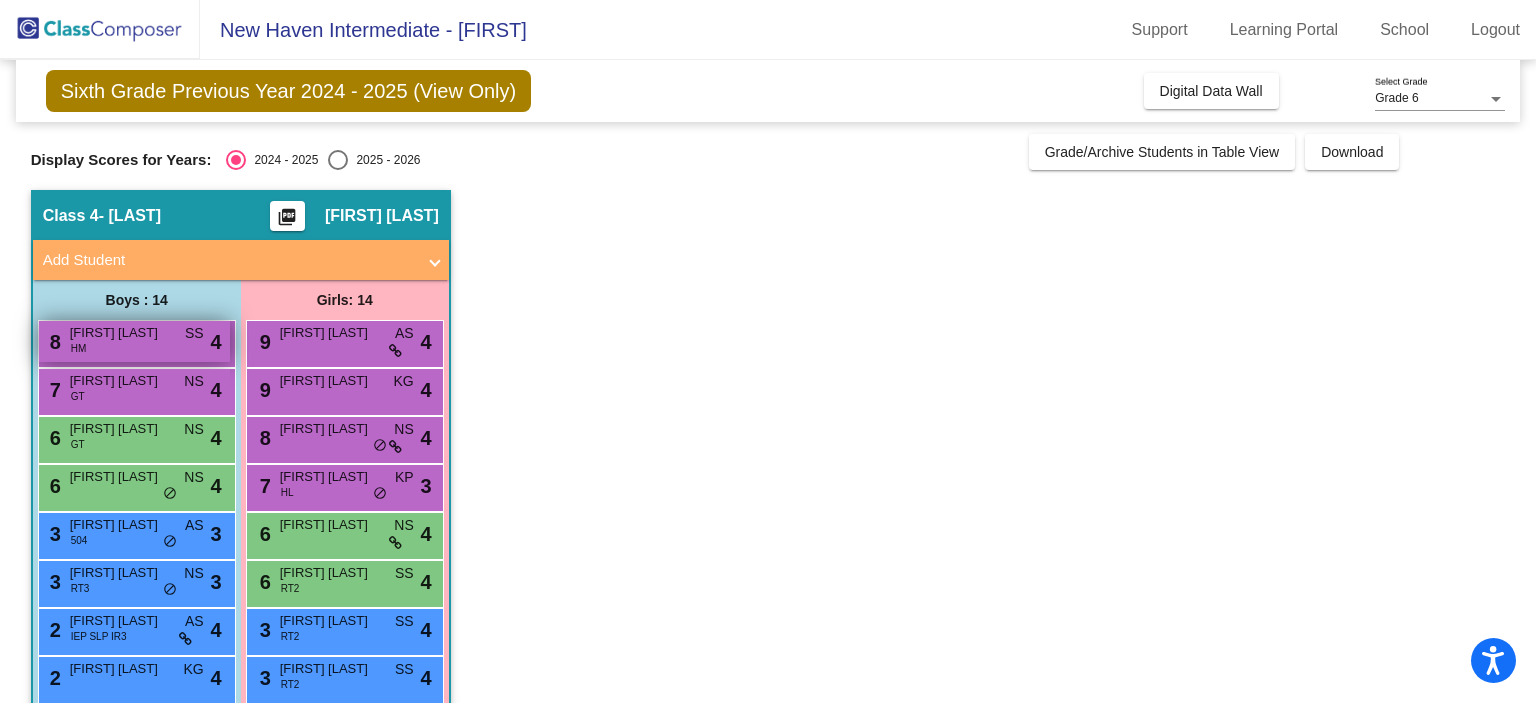 click on "[NUMBER] [FIRST] [LAST] HM SS lock do_not_disturb_alt 4" at bounding box center [134, 341] 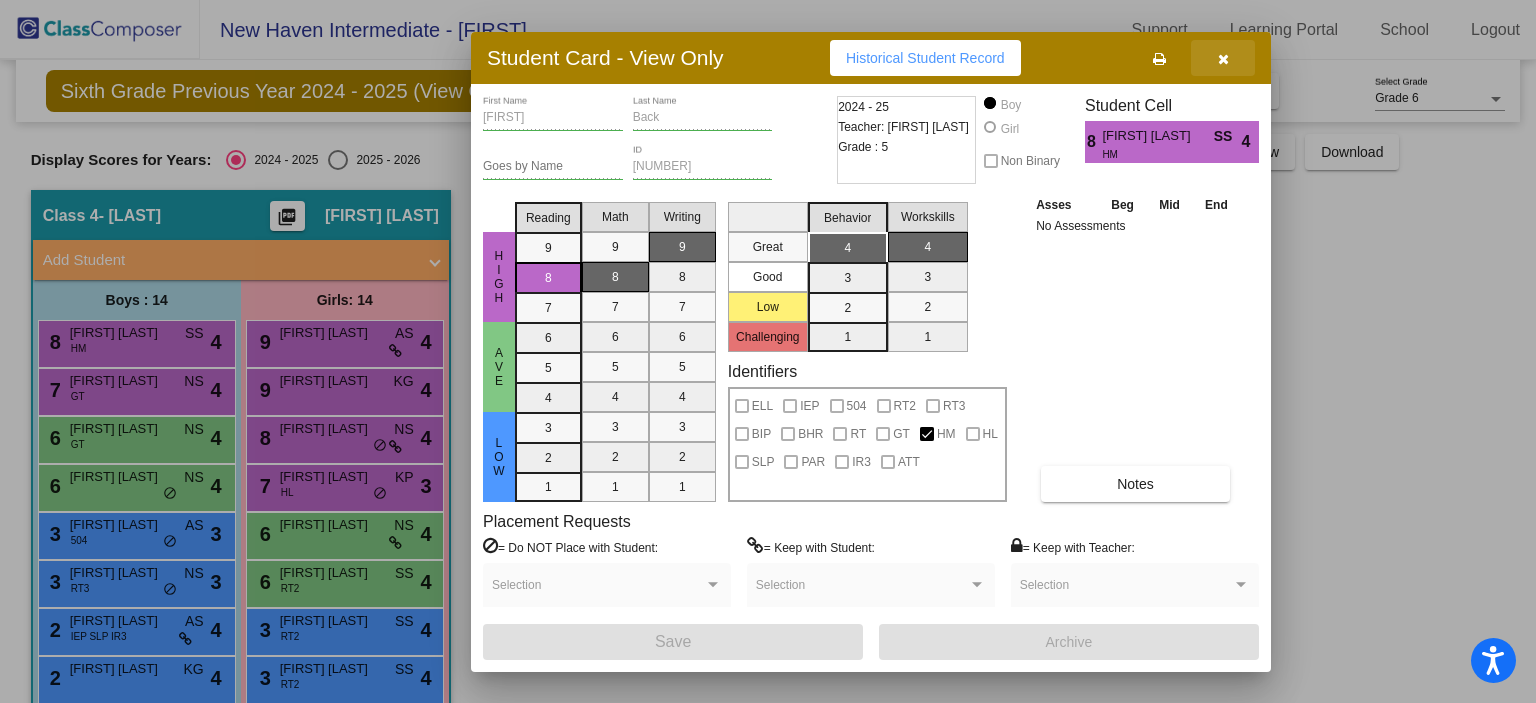 click at bounding box center (1223, 59) 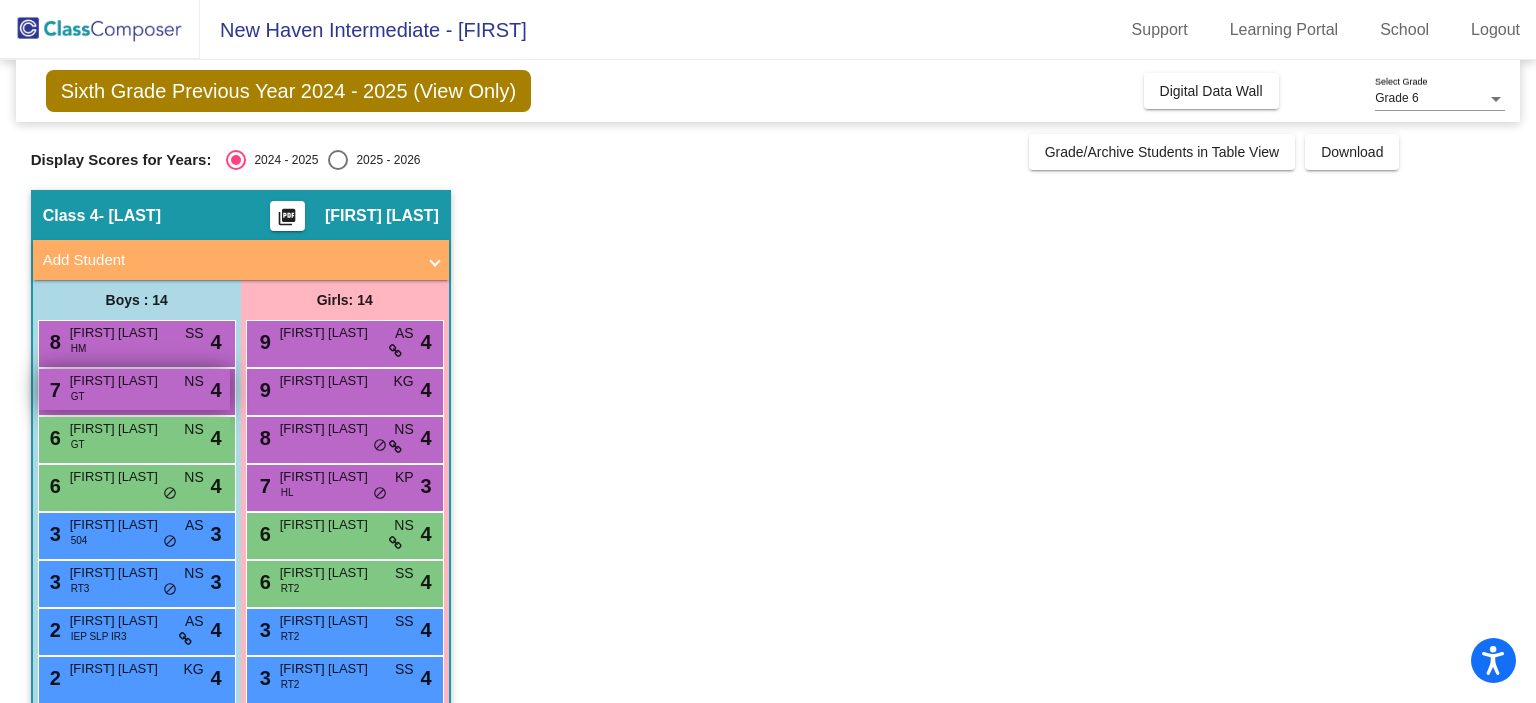 click on "[NUMBER] [FIRST] [LAST] GT NS lock do_not_disturb_alt 4" at bounding box center (134, 389) 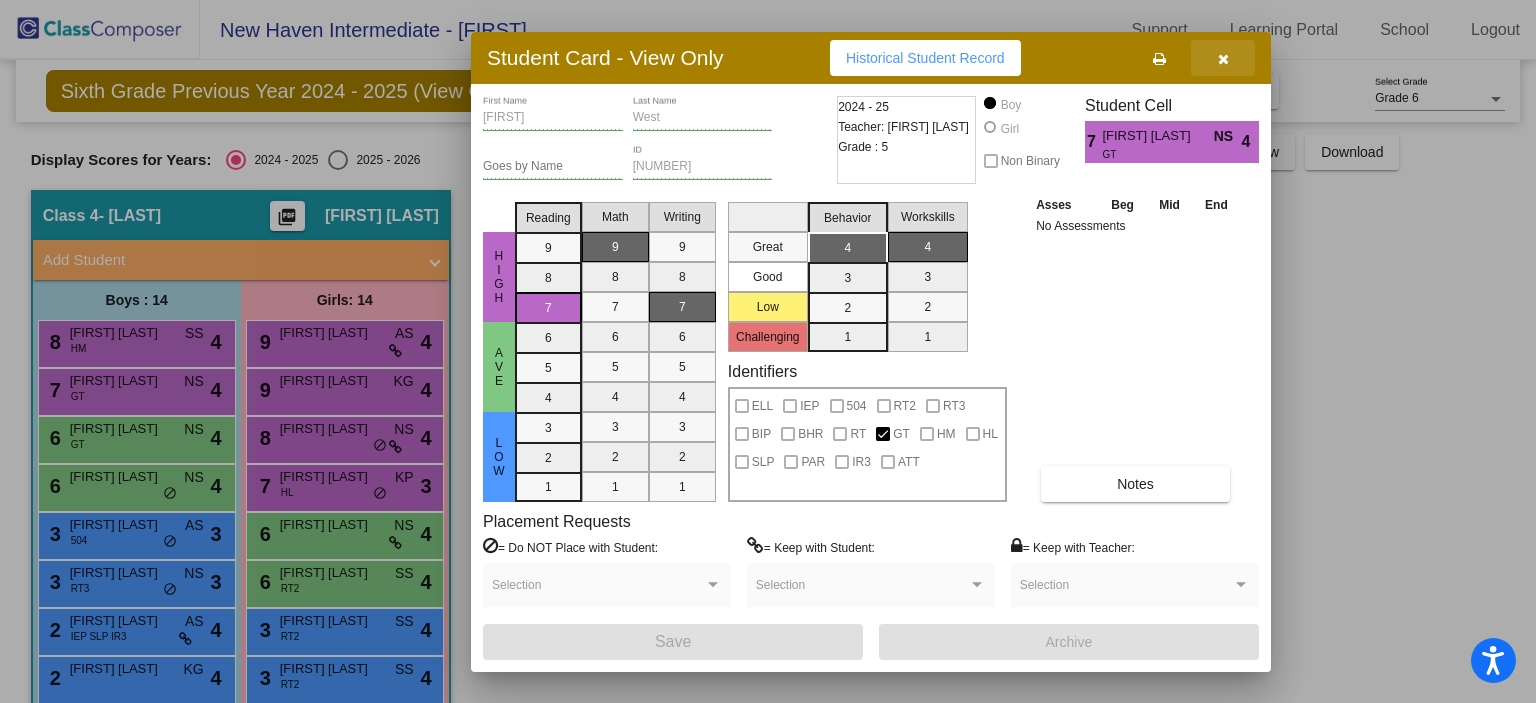 click at bounding box center [1223, 59] 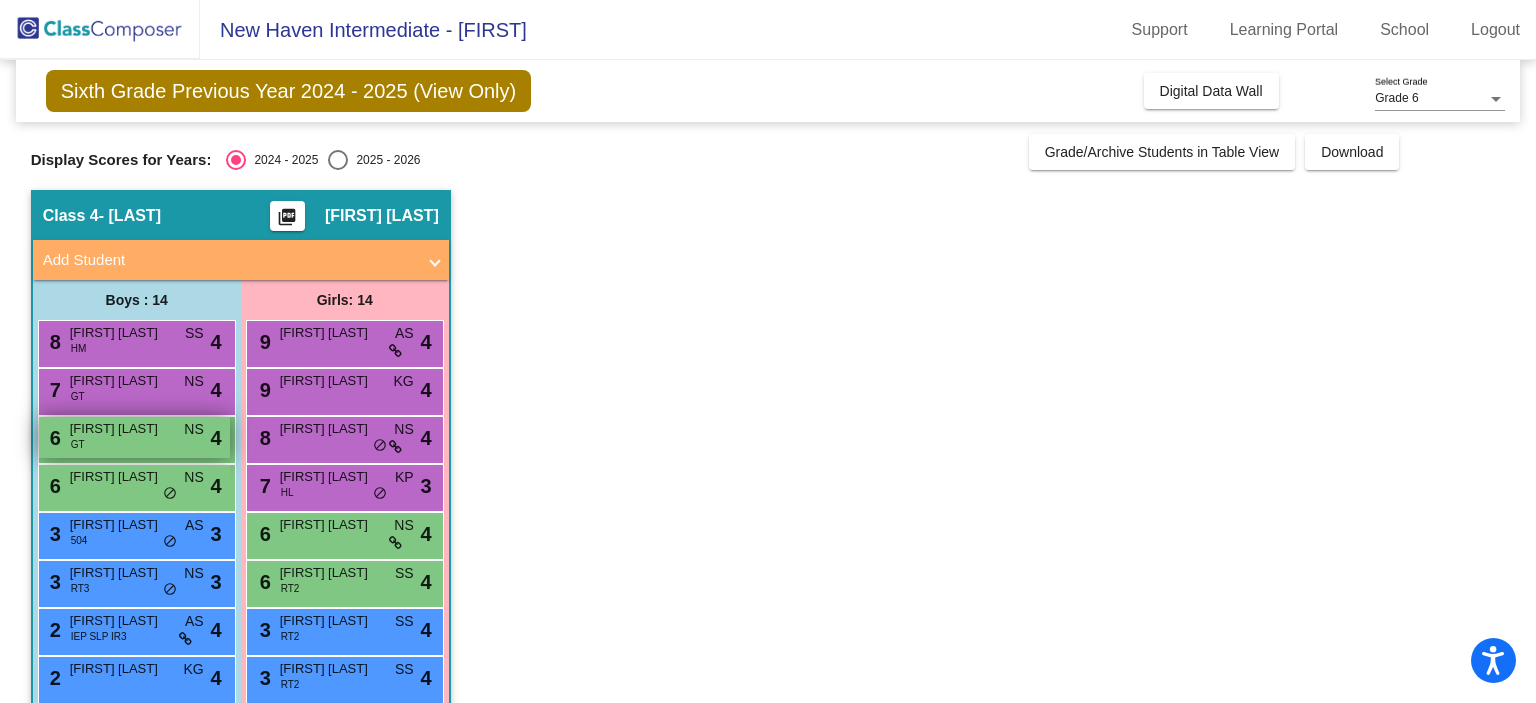 click on "[FIRST] [LAST]" at bounding box center (120, 429) 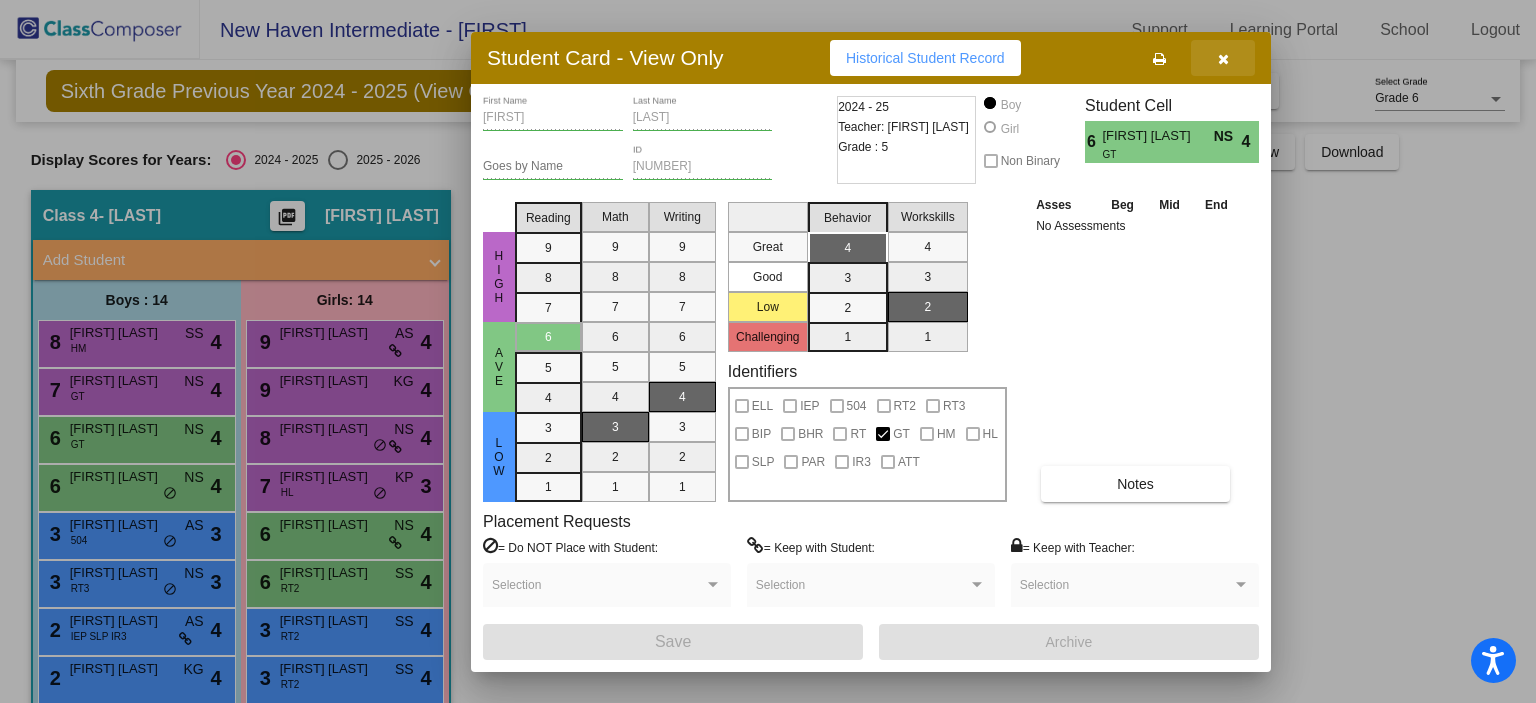 click at bounding box center (1223, 59) 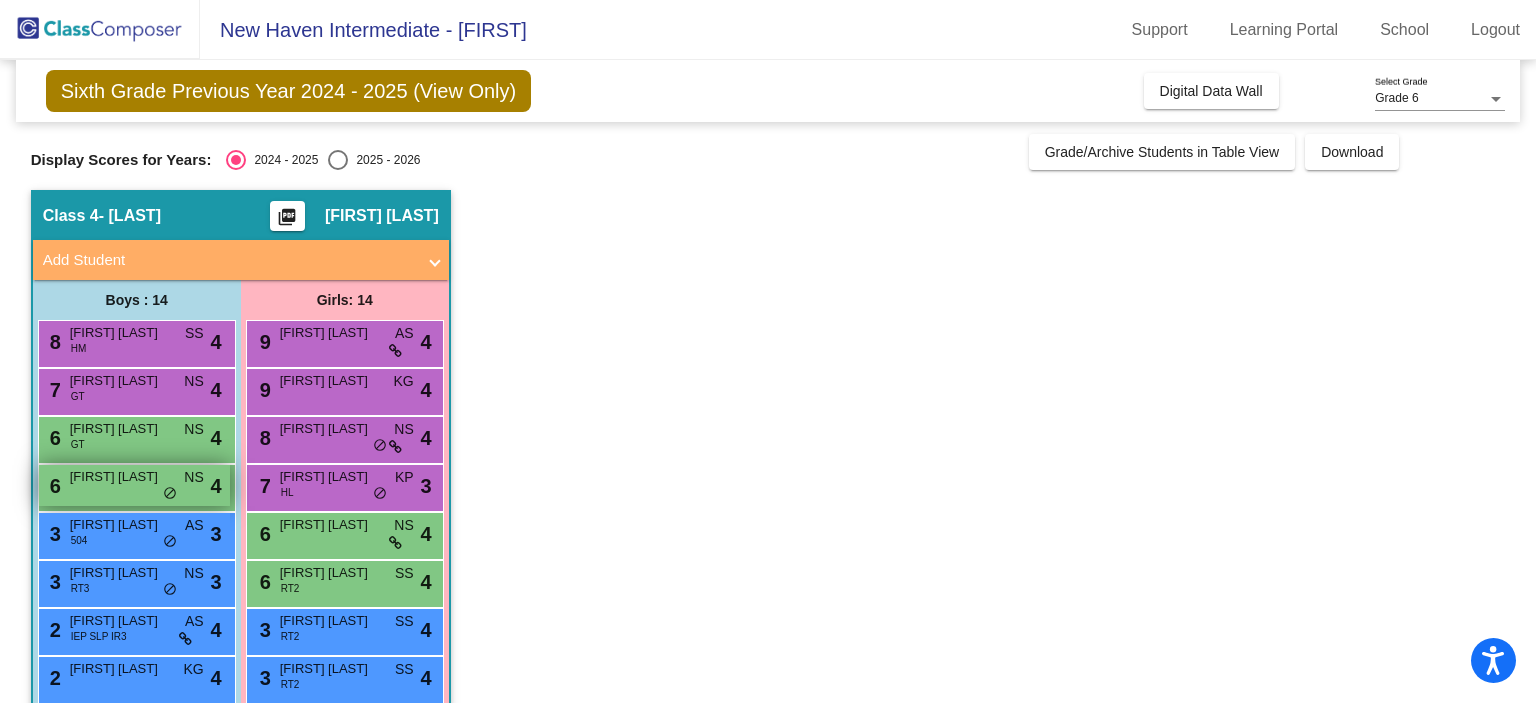 click on "[NUMBER] [FIRST] [LAST] NS lock do_not_disturb_alt 4" at bounding box center (134, 485) 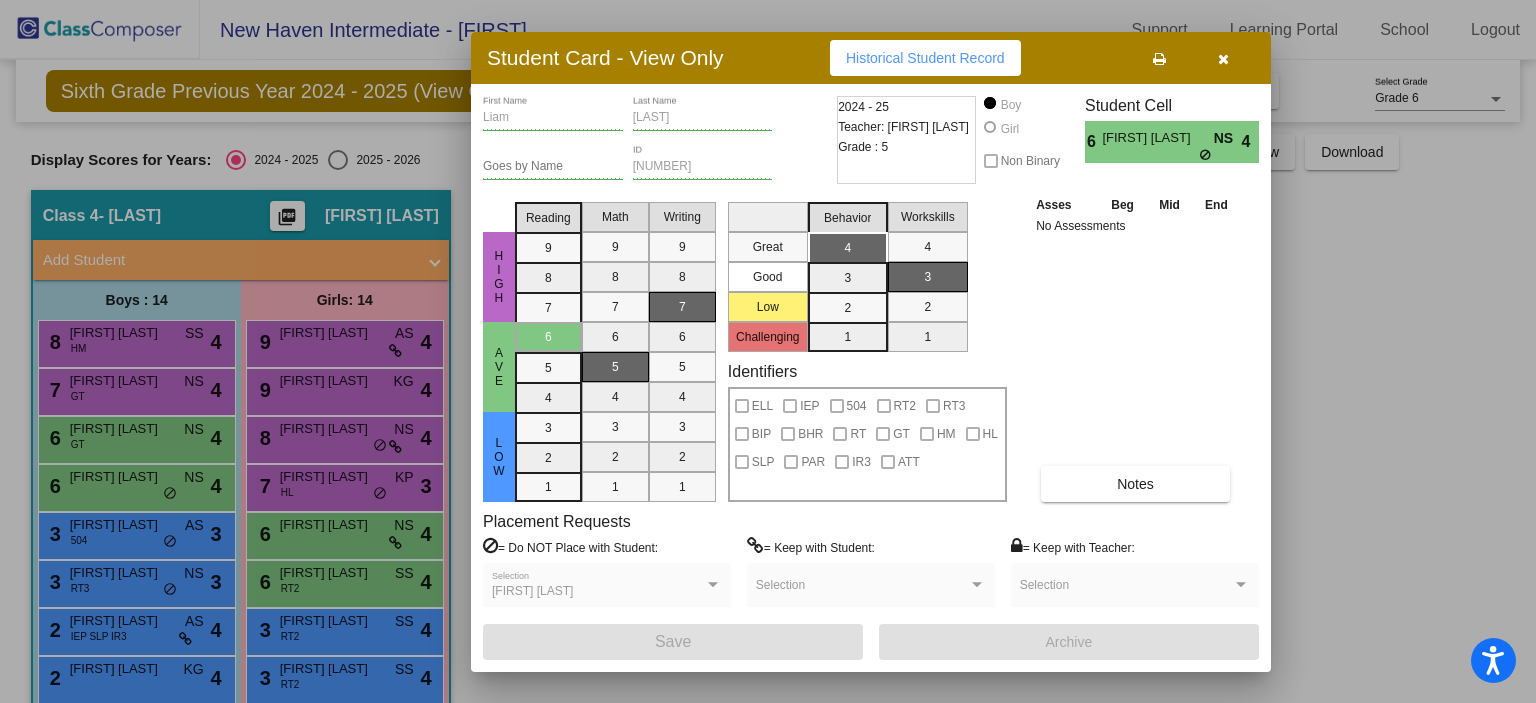 click at bounding box center [1223, 59] 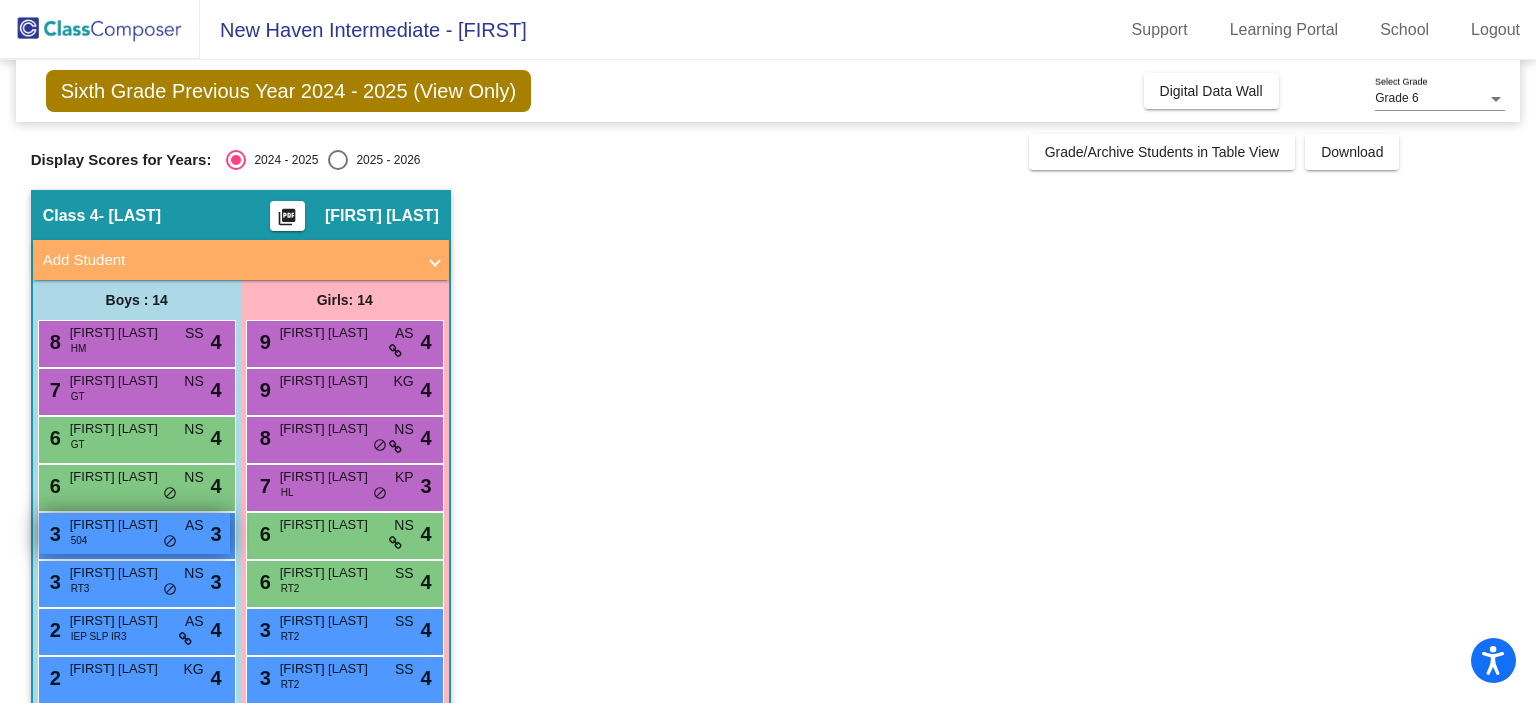 click on "[NUMBER] [FIRST] [LAST] 504 AS lock do_not_disturb_alt 3" at bounding box center (134, 533) 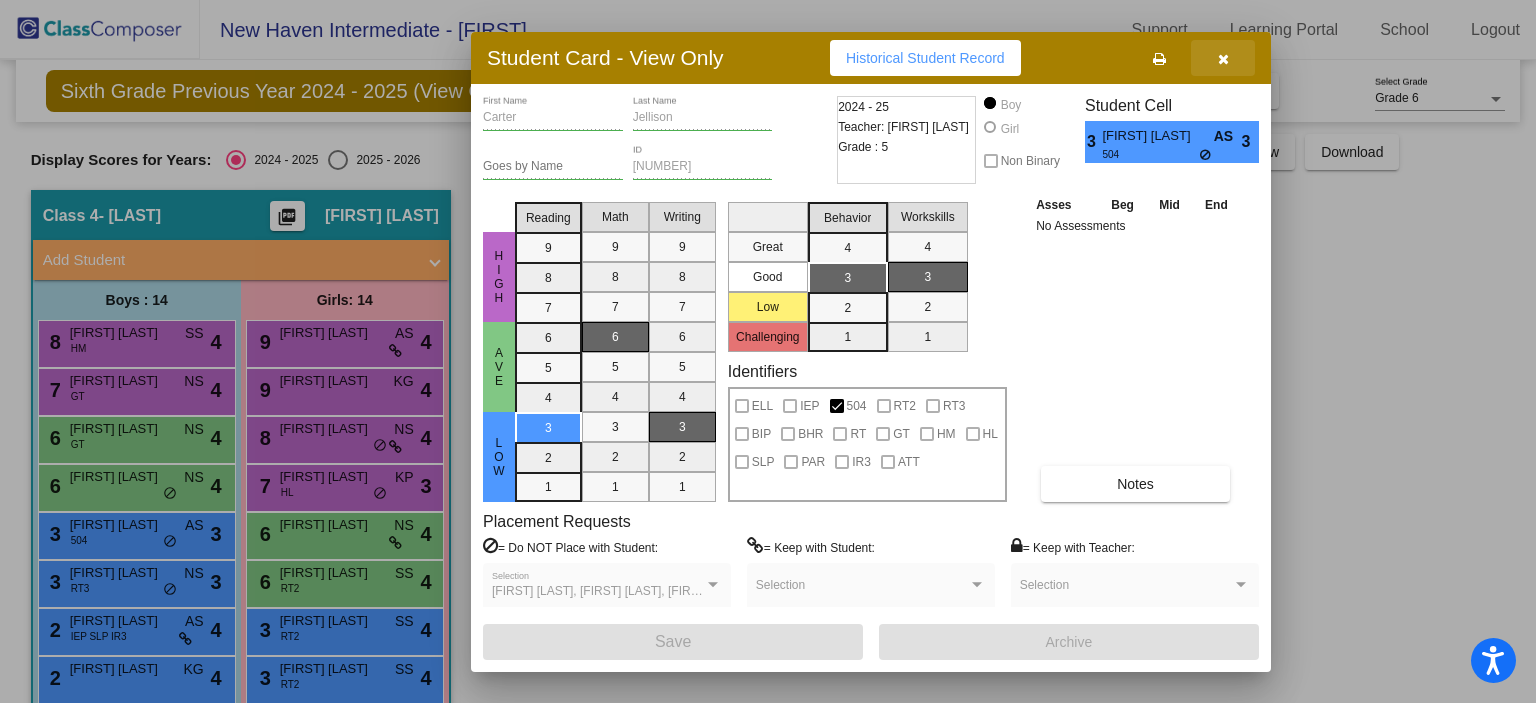 click at bounding box center (1223, 59) 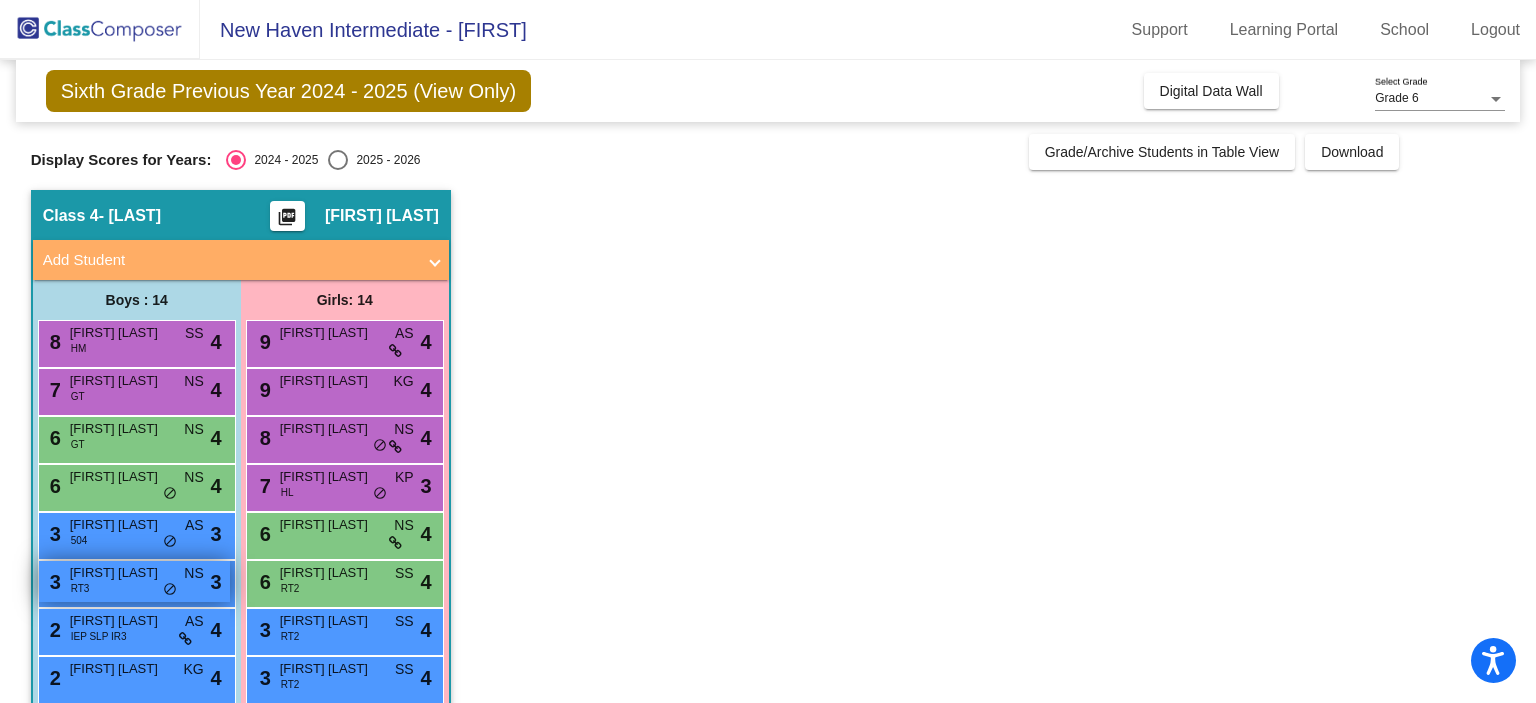 click on "[NUMBER] [FIRST] [LAST] RT3 NS lock do_not_disturb_alt 3" at bounding box center (134, 581) 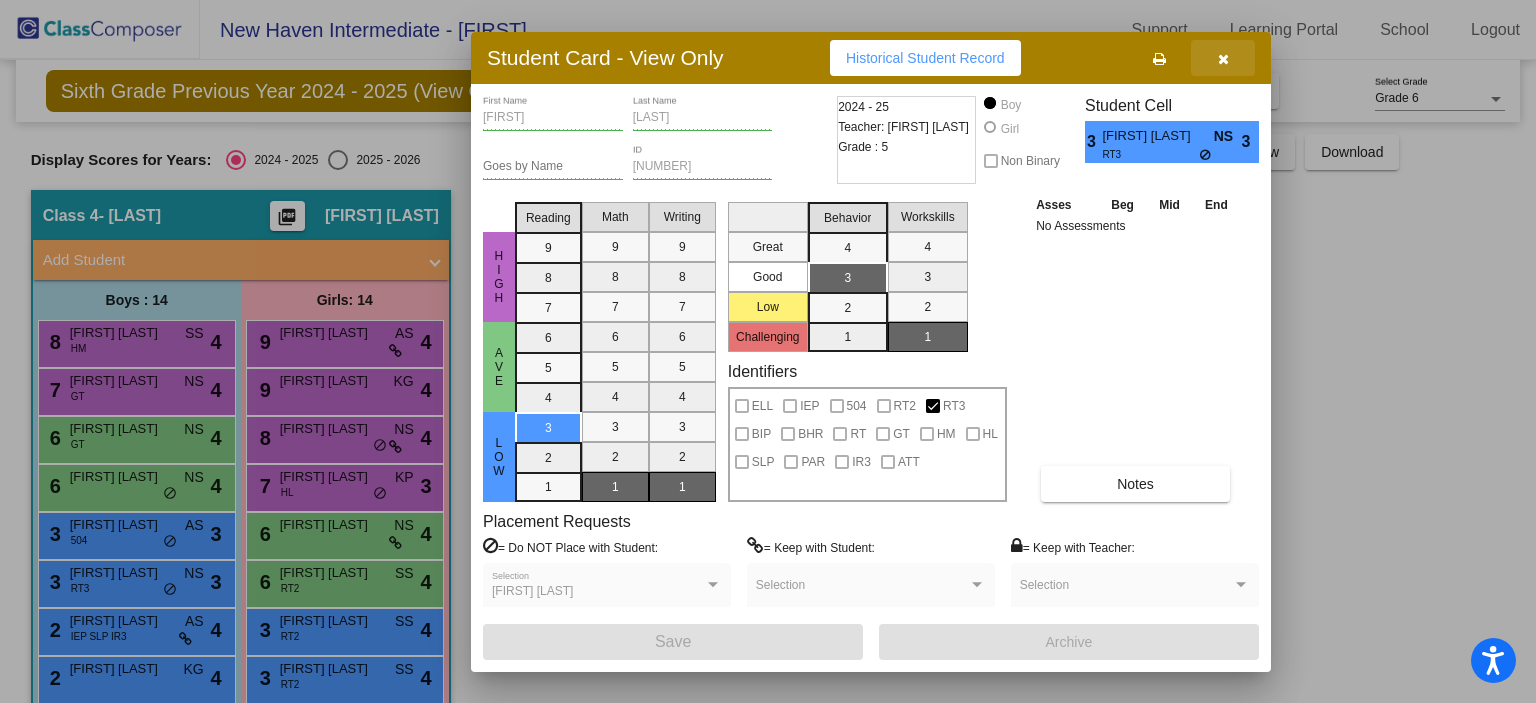 click at bounding box center [1223, 59] 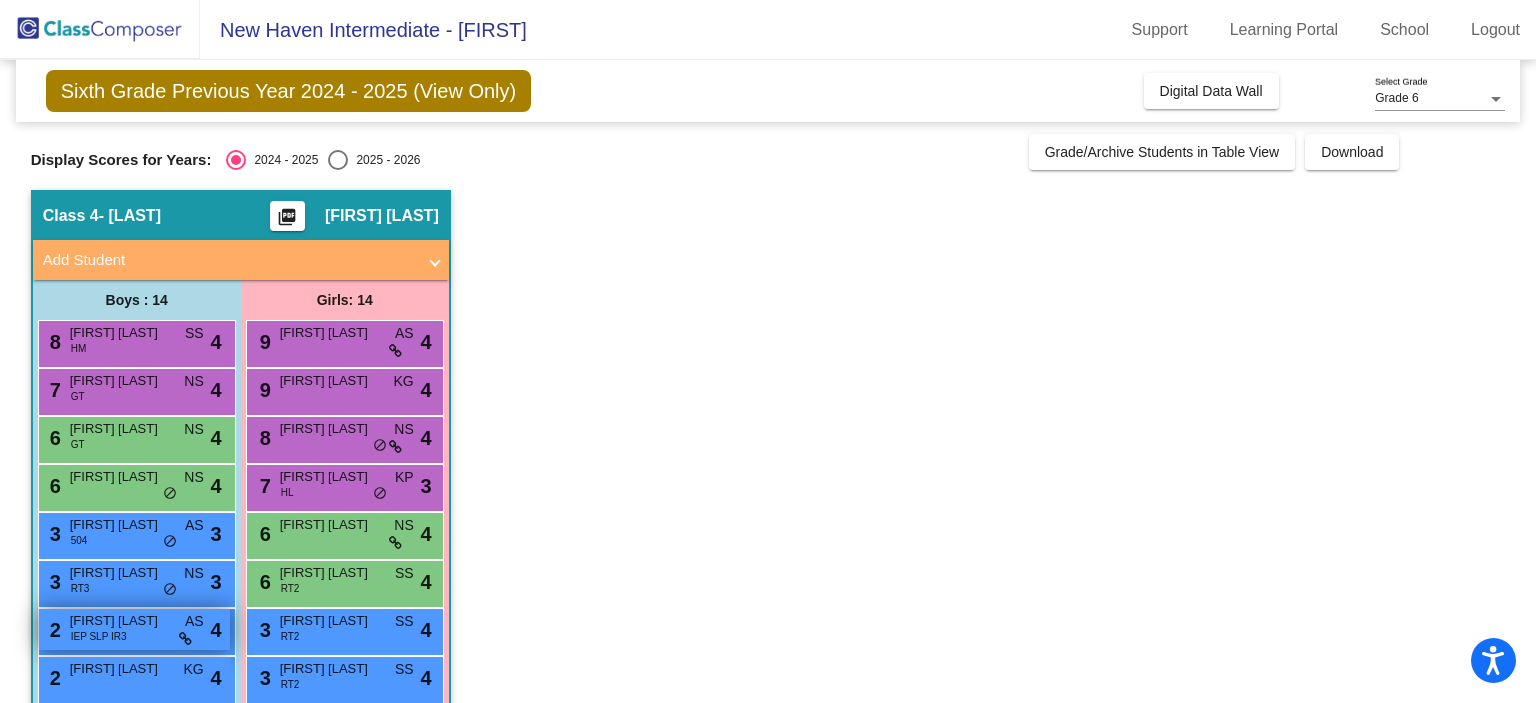 click on "[NUMBER] [FIRST] [LAST] IEP SLP IR3 AS lock do_not_disturb_alt 4" at bounding box center [134, 629] 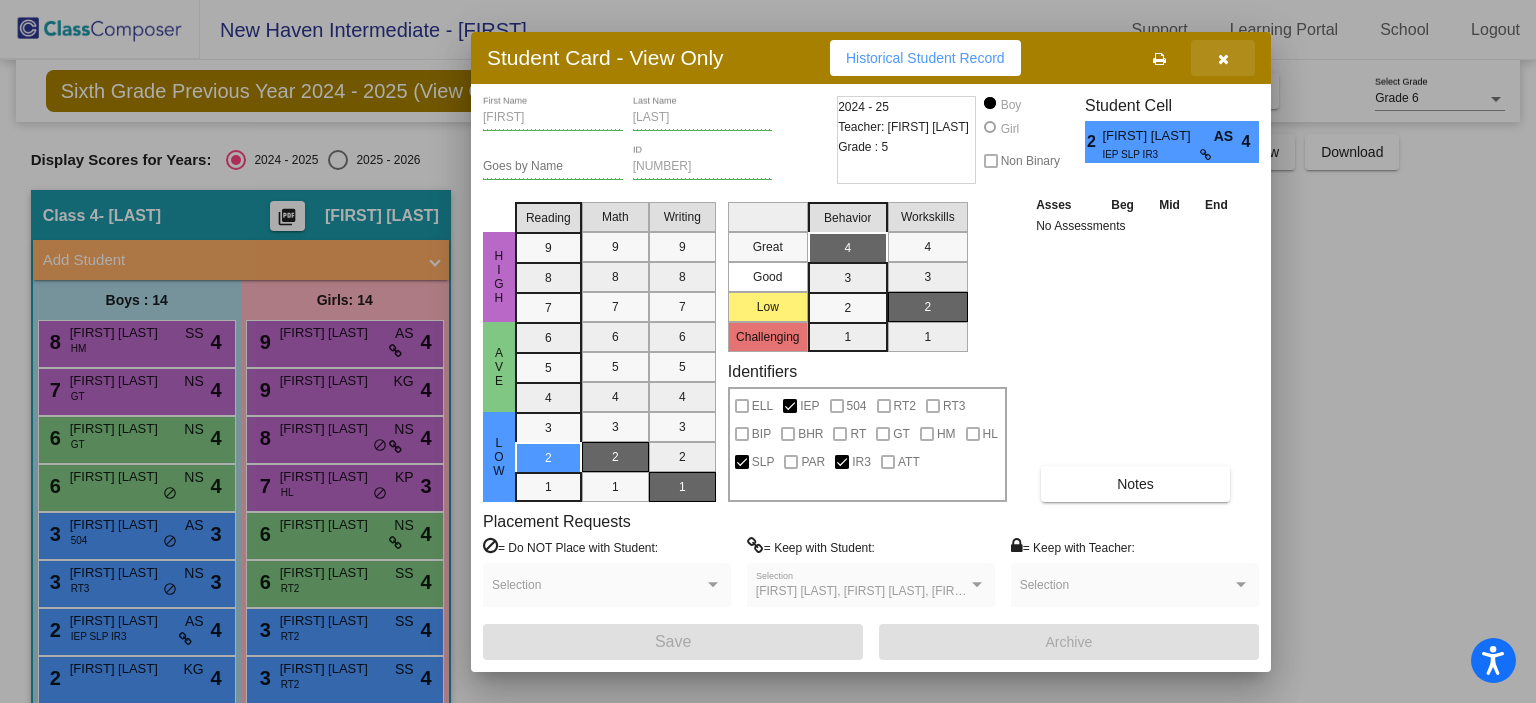 click at bounding box center (1223, 58) 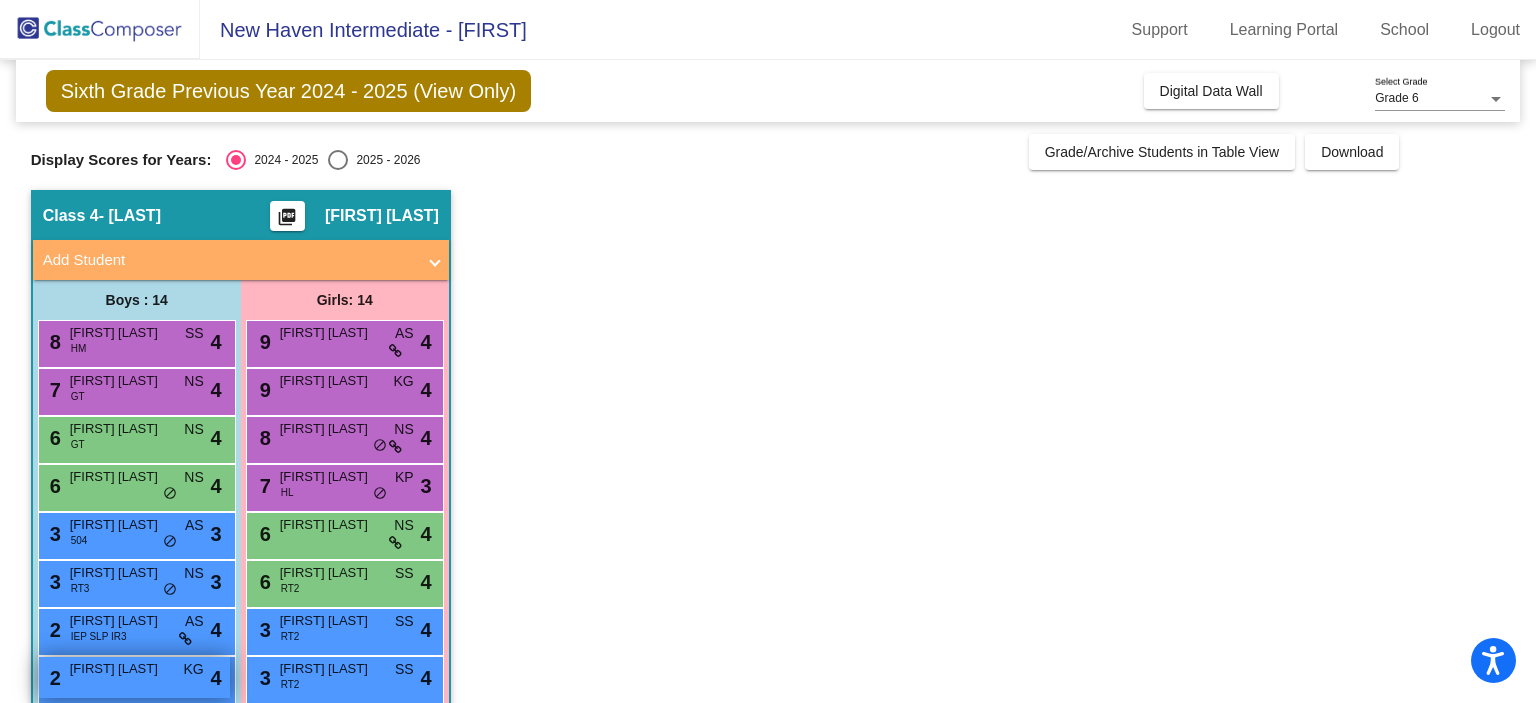 click on "[NUMBER] [FIRST] [LAST] KG lock do_not_disturb_alt 4" at bounding box center (134, 677) 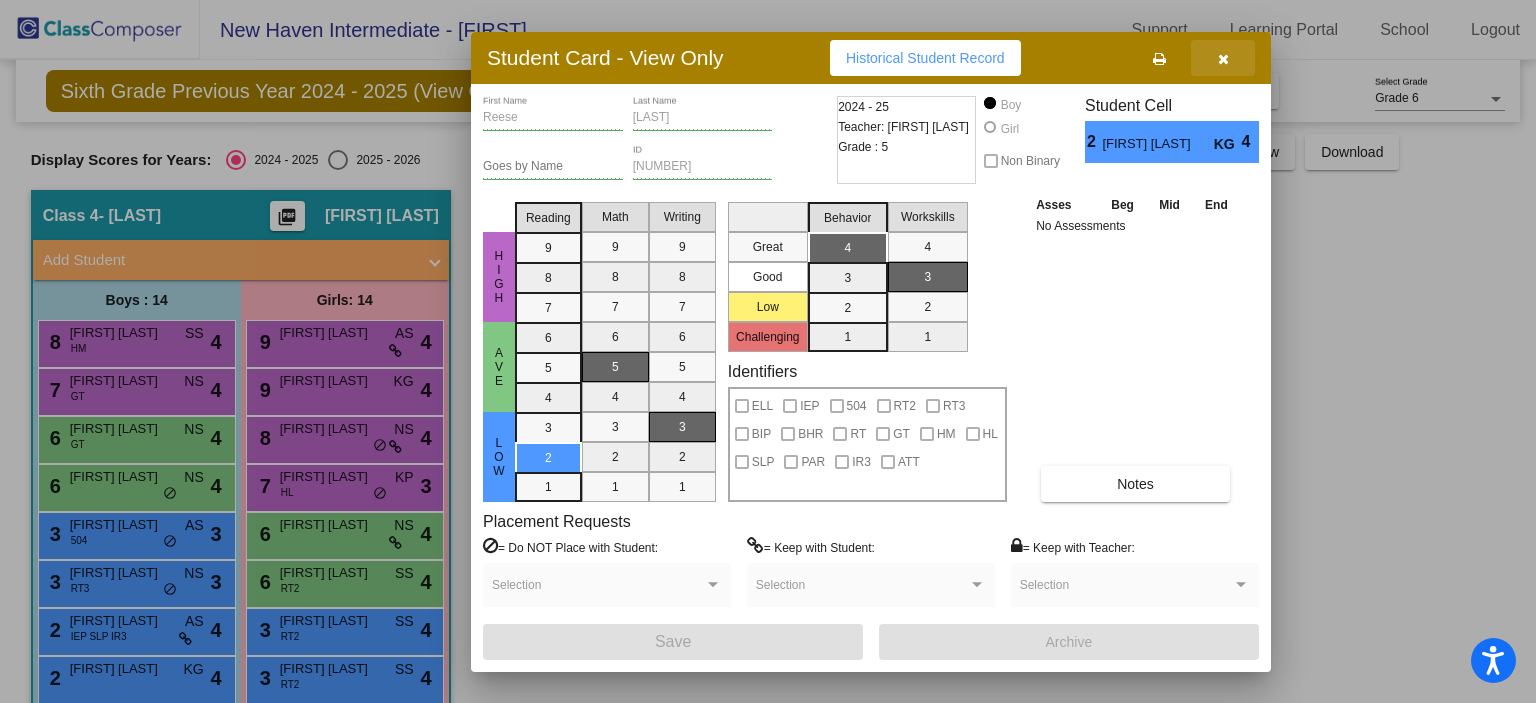 click at bounding box center (1223, 59) 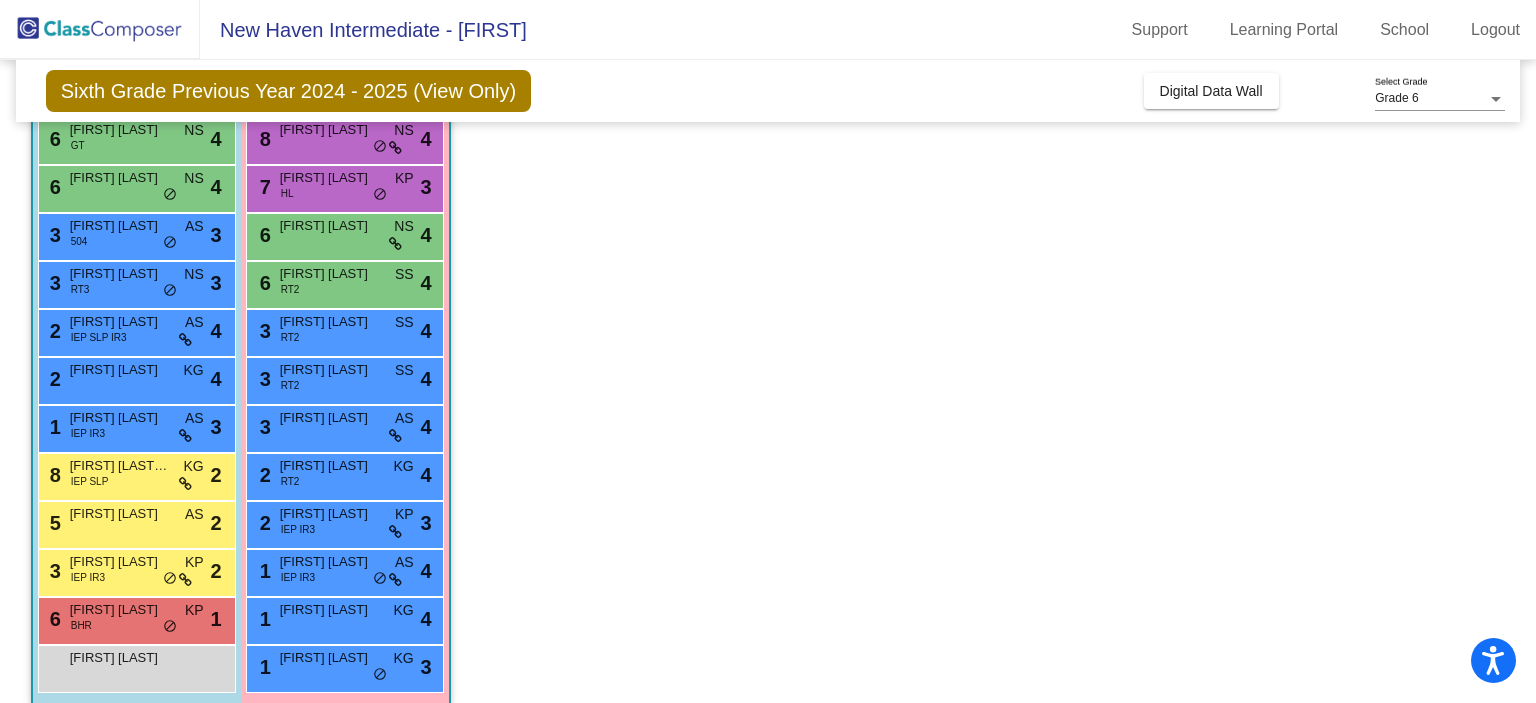 scroll, scrollTop: 304, scrollLeft: 0, axis: vertical 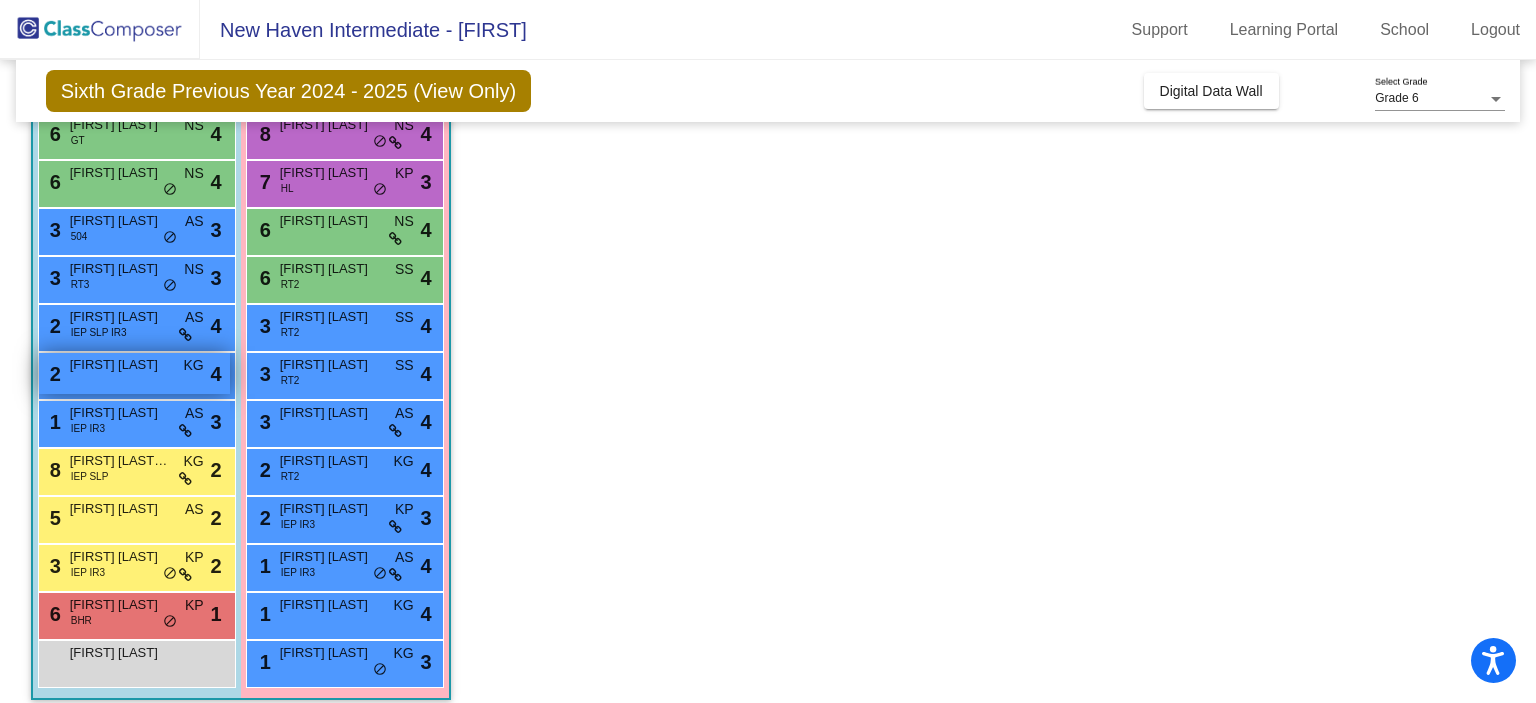 click on "[FIRST] [LAST]" at bounding box center (120, 365) 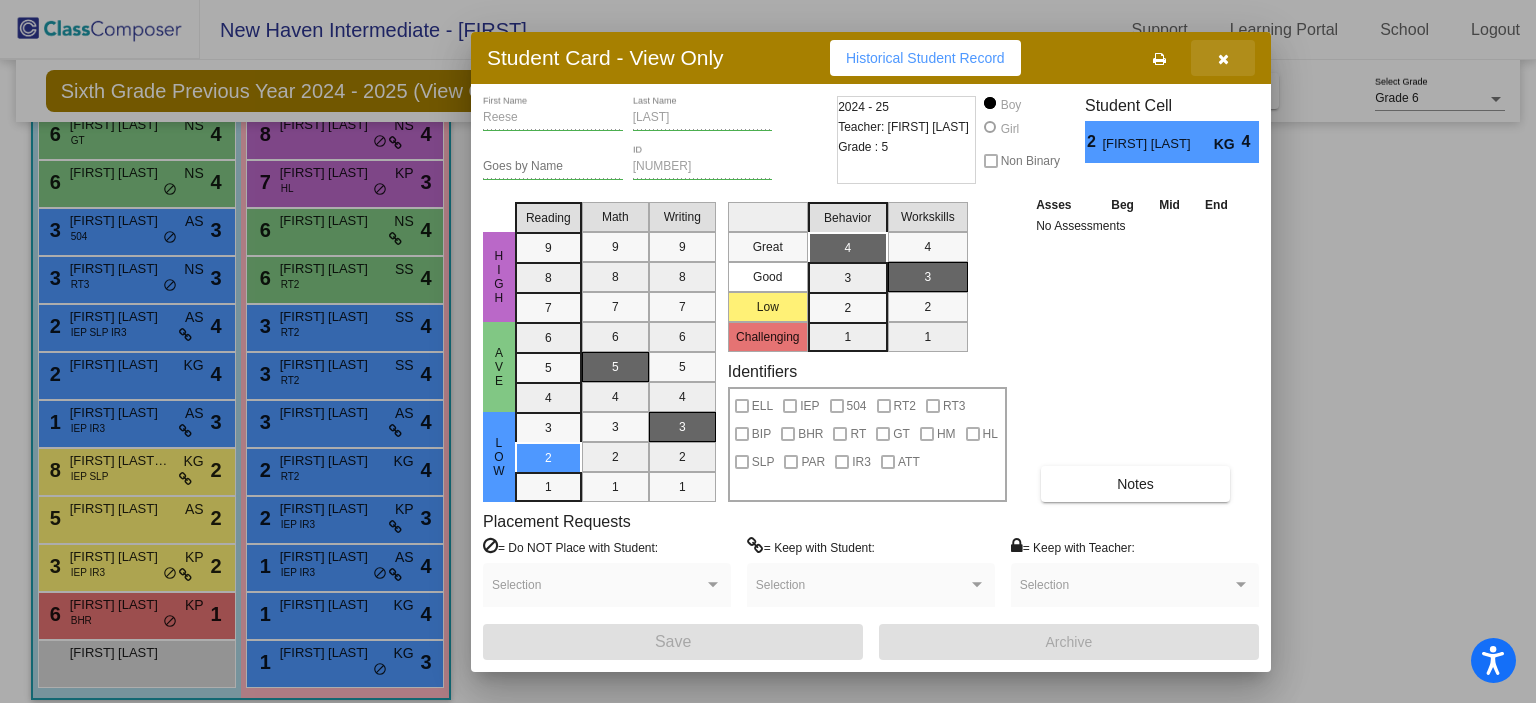 click at bounding box center (1223, 59) 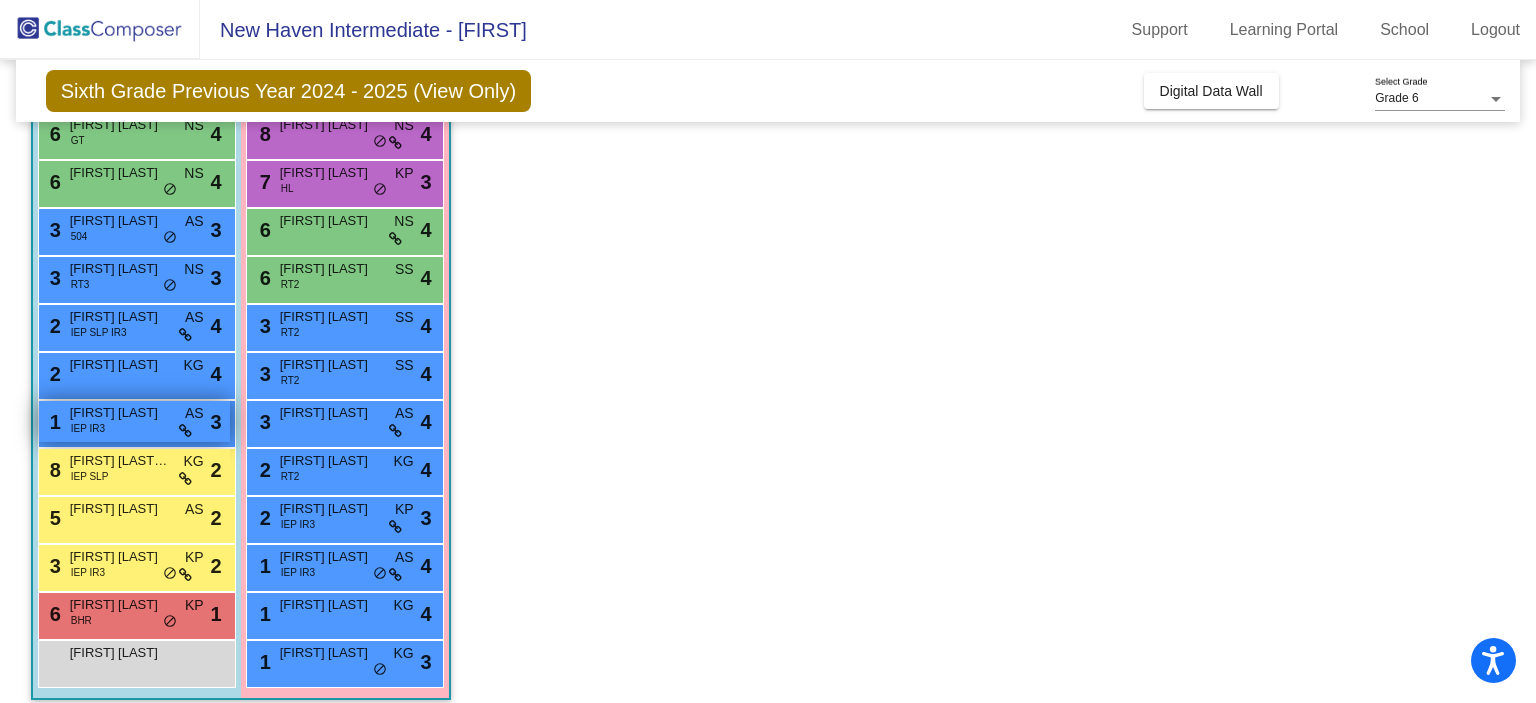 click on "[FIRST] [LAST]" at bounding box center [120, 413] 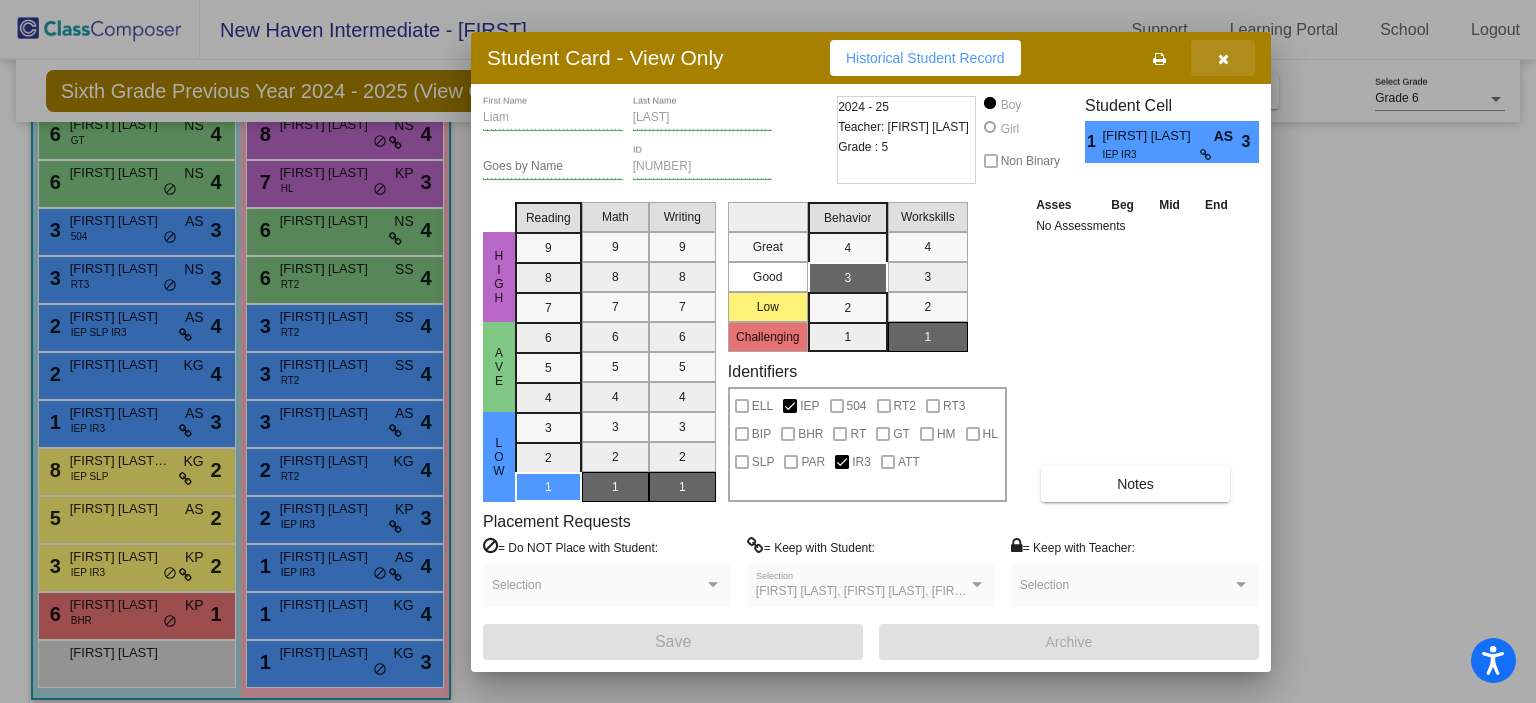 click at bounding box center (1223, 59) 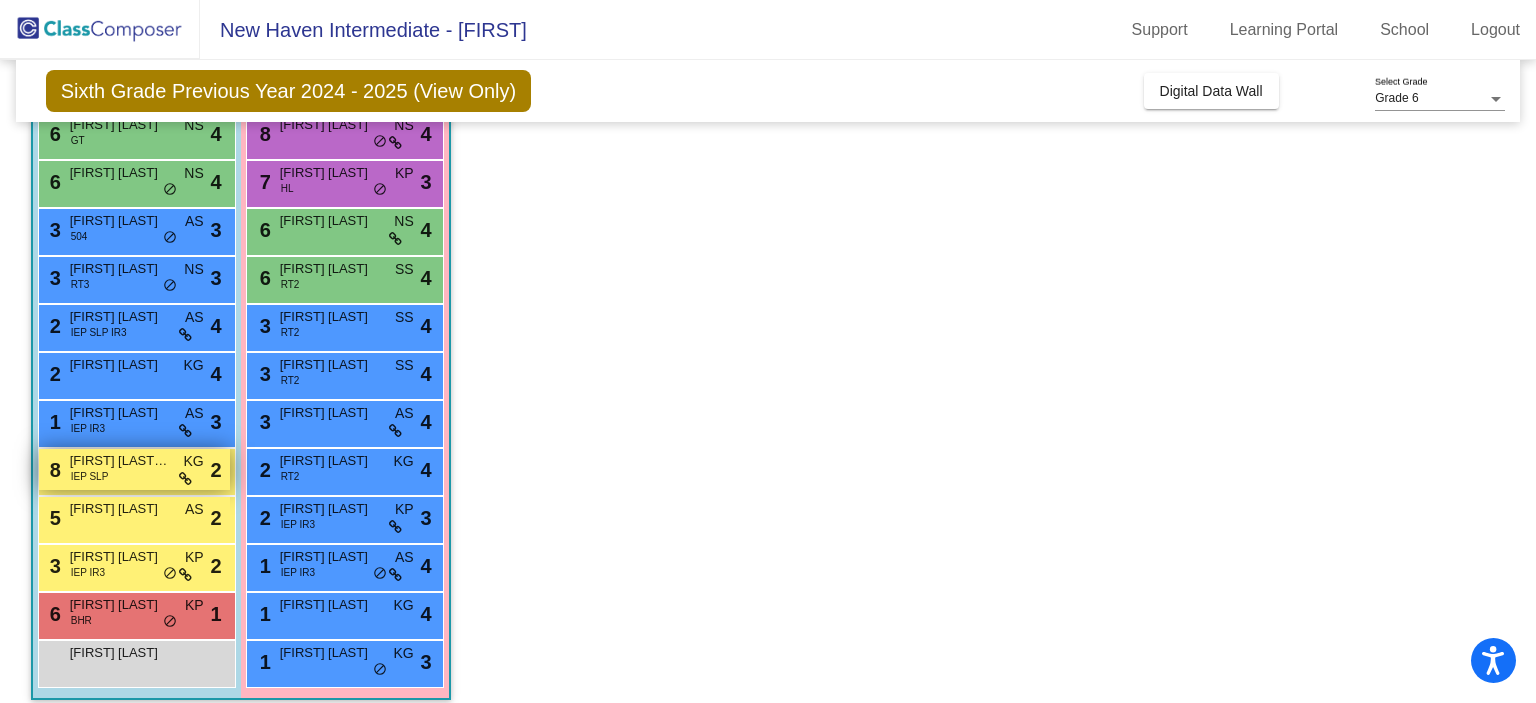 click on "[FIRST] [LAST]-[LAST]" at bounding box center [120, 461] 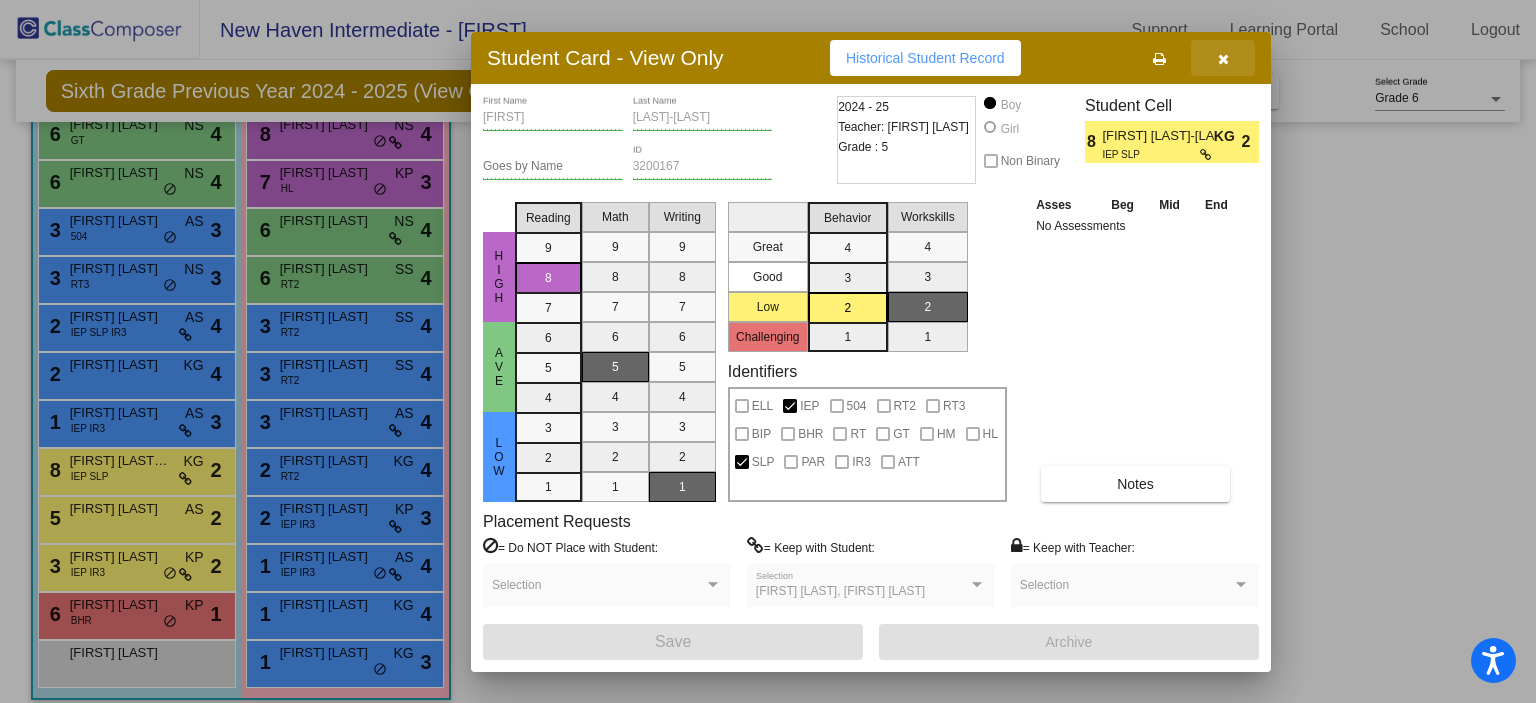 click at bounding box center (1223, 58) 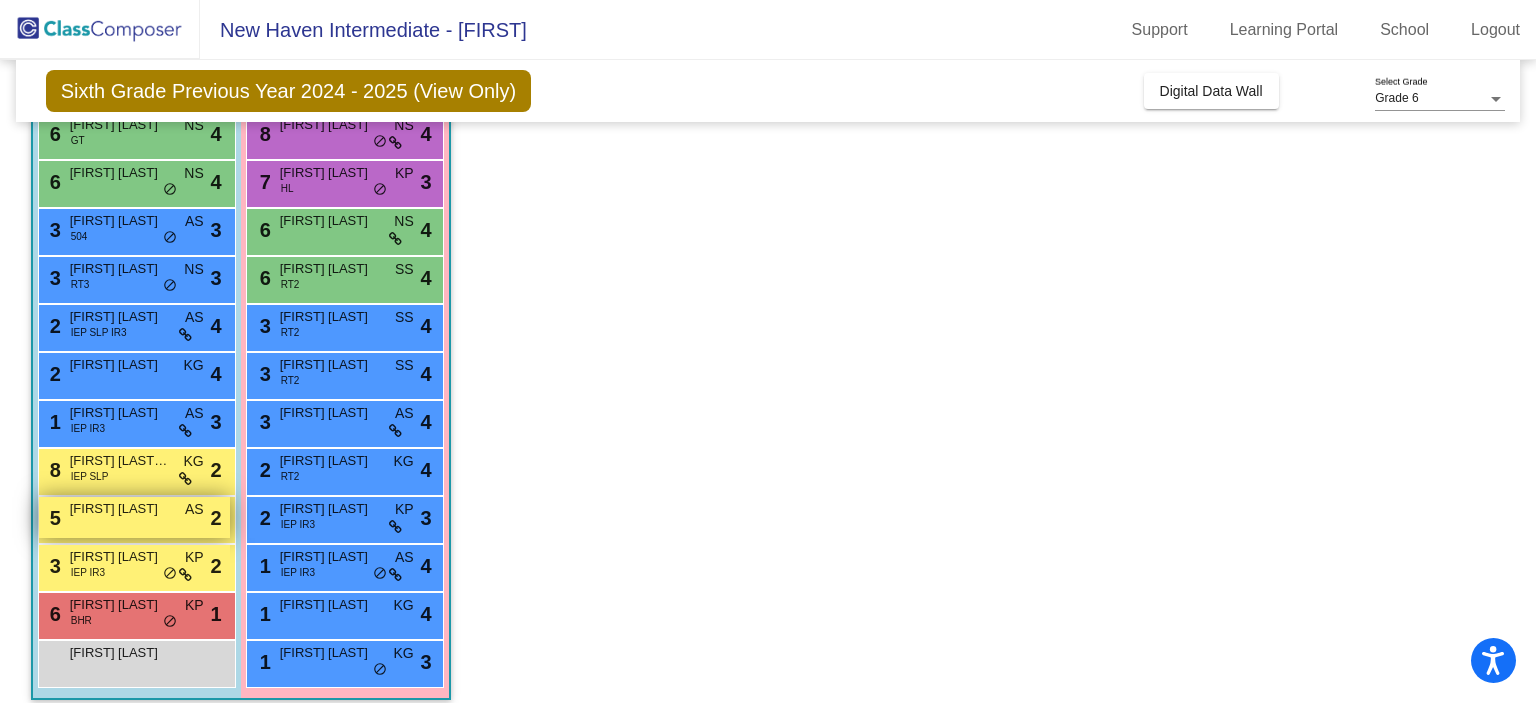 click on "[NUMBER] [FIRST] [LAST] AS lock do_not_disturb_alt 2" at bounding box center (134, 517) 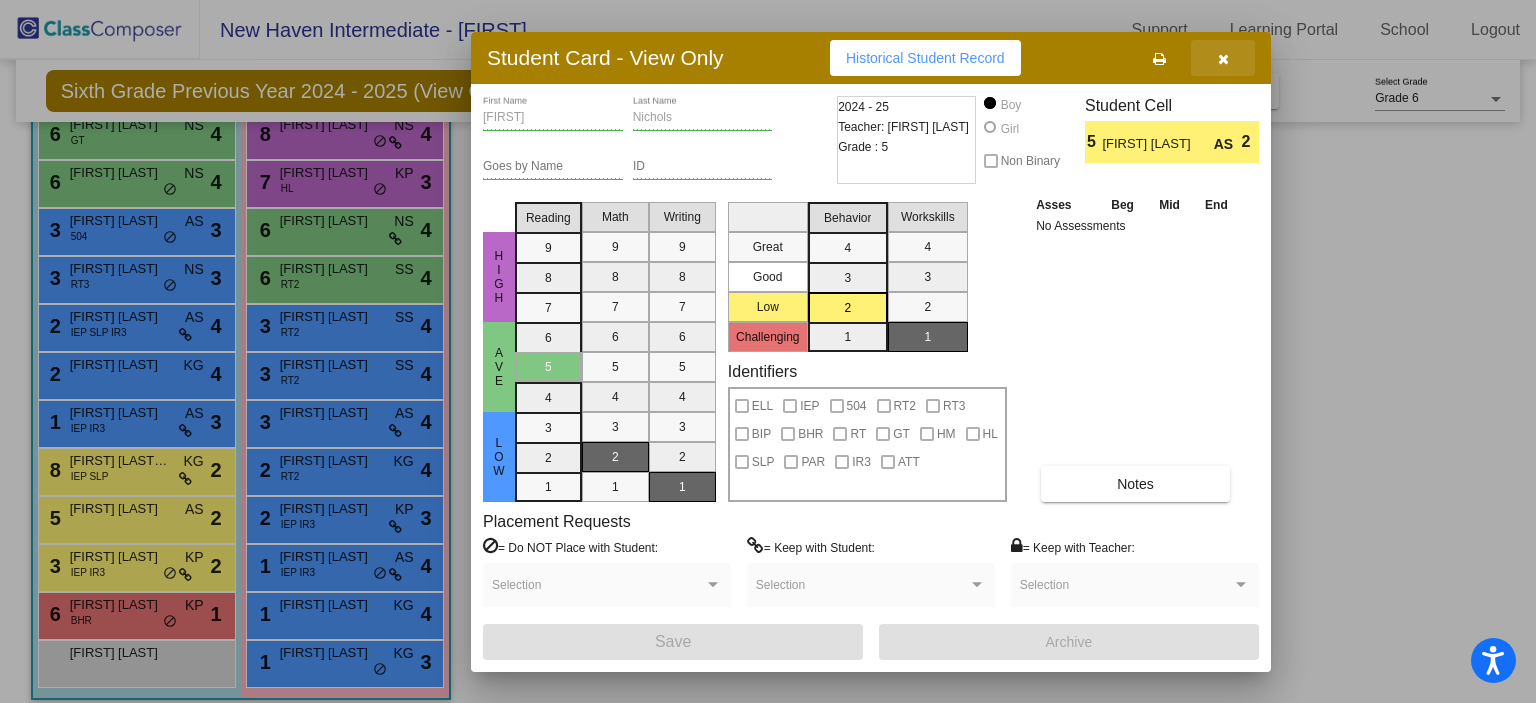 click at bounding box center [1223, 59] 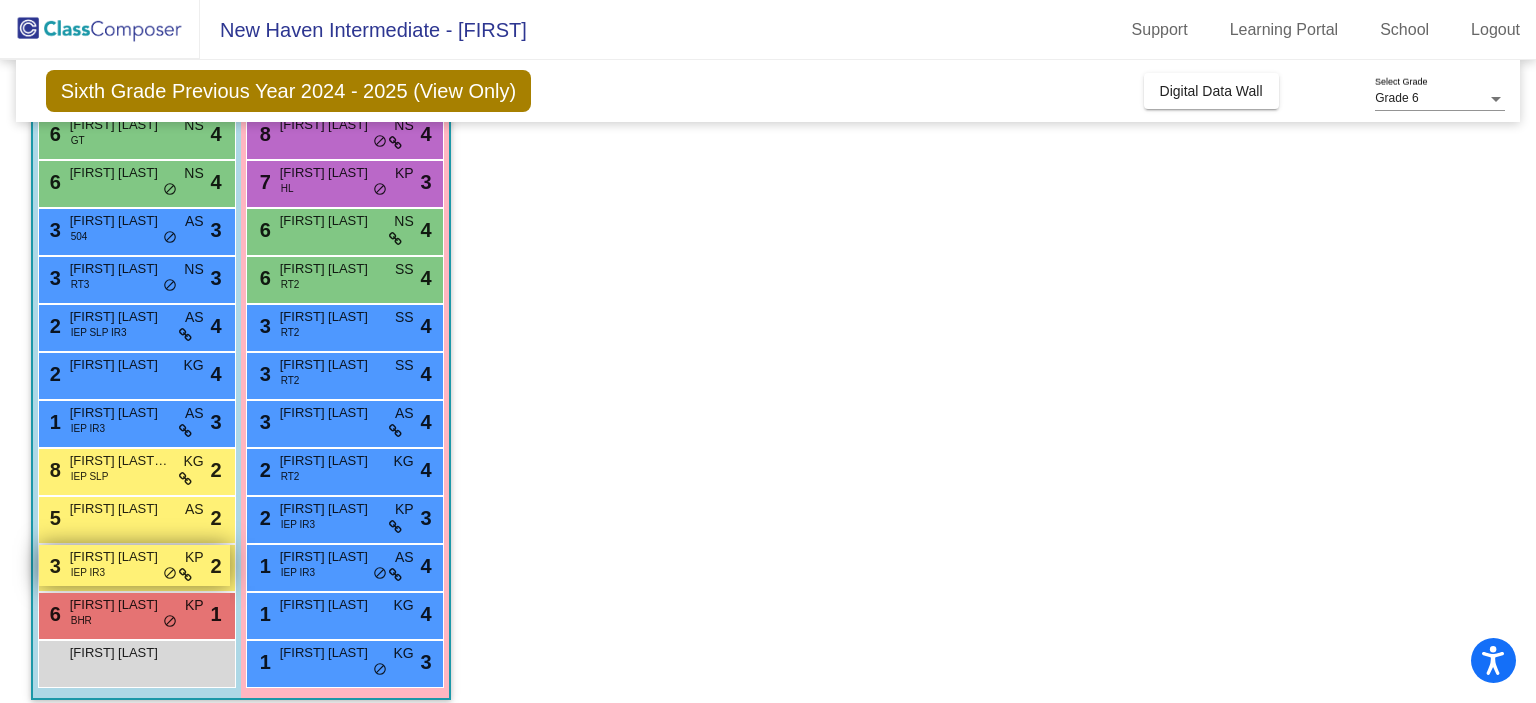 click on "[FIRST] [LAST]" at bounding box center (120, 557) 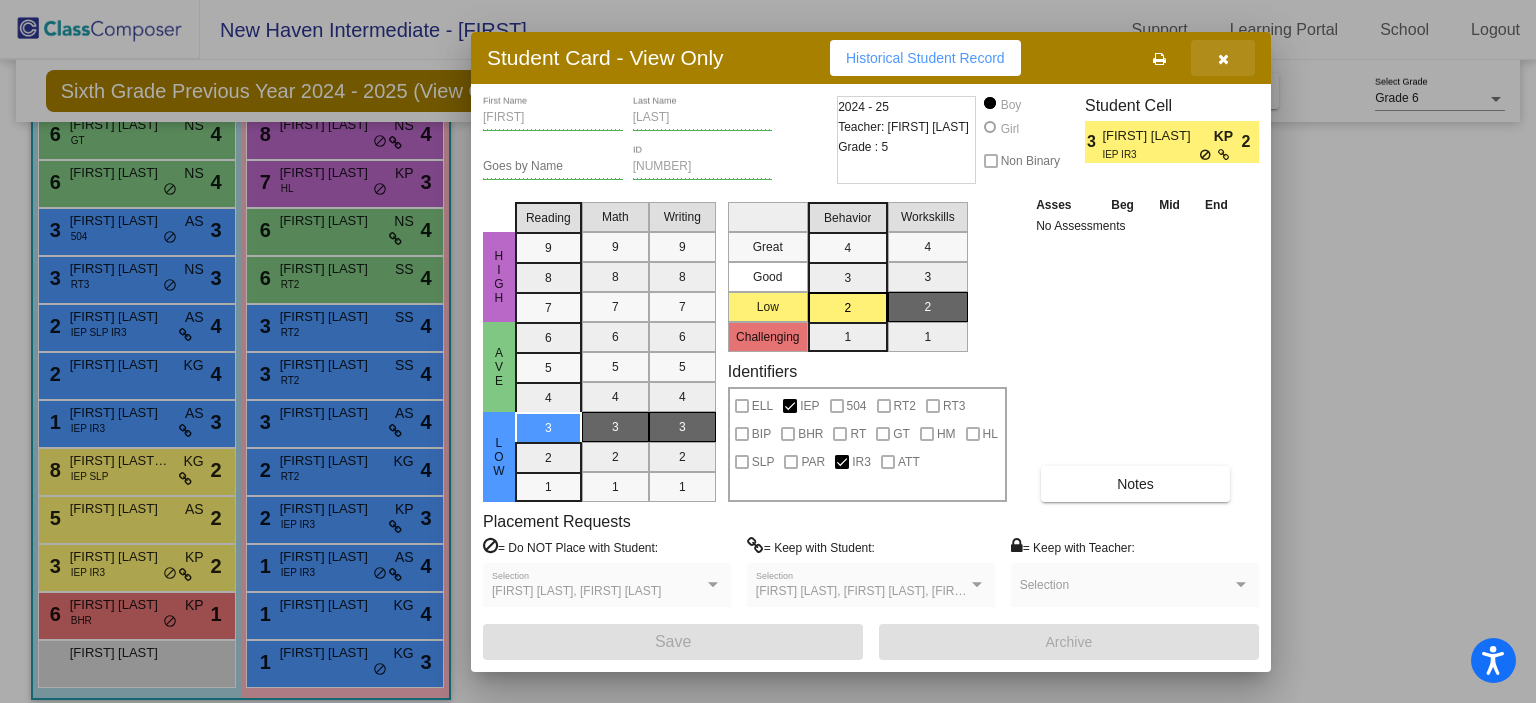 click at bounding box center (1223, 58) 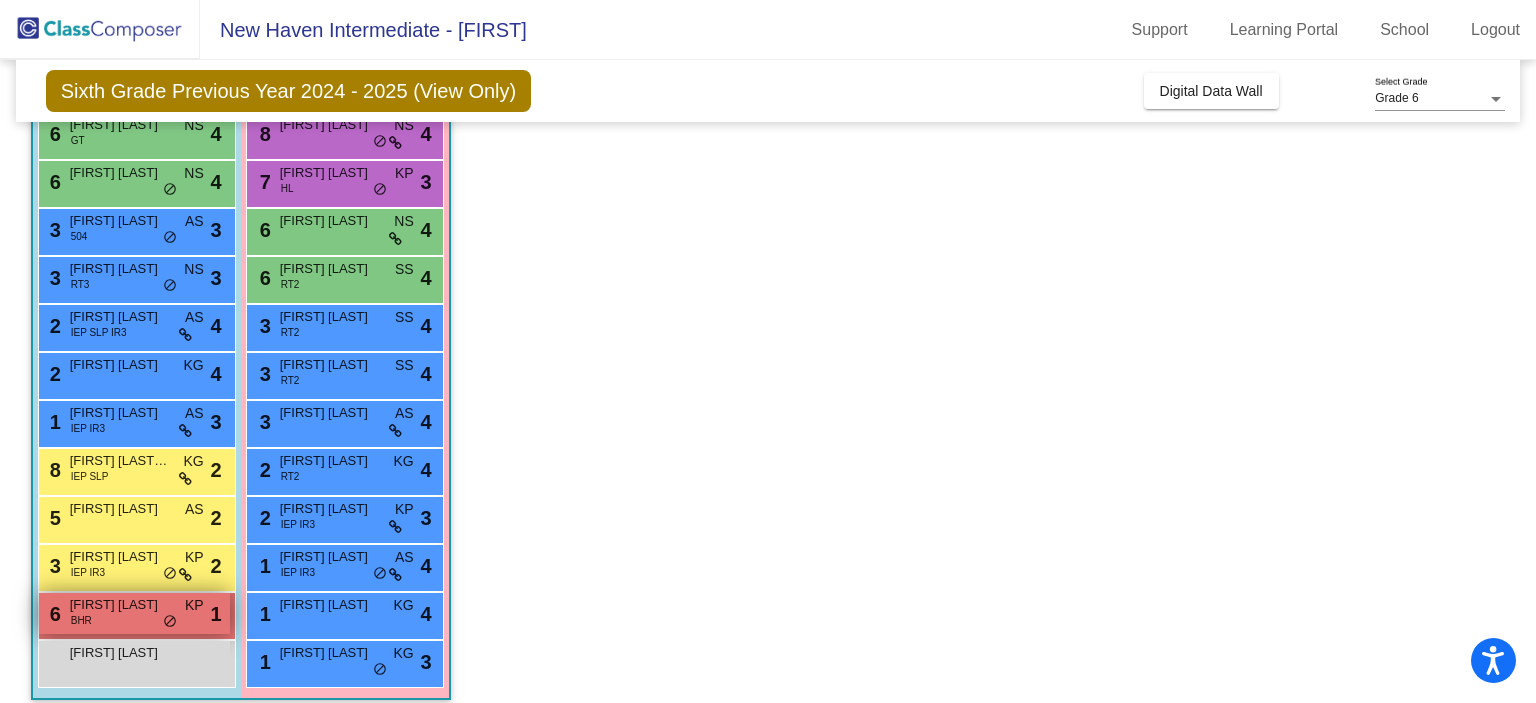 click on "[FIRST] [LAST]" at bounding box center [120, 605] 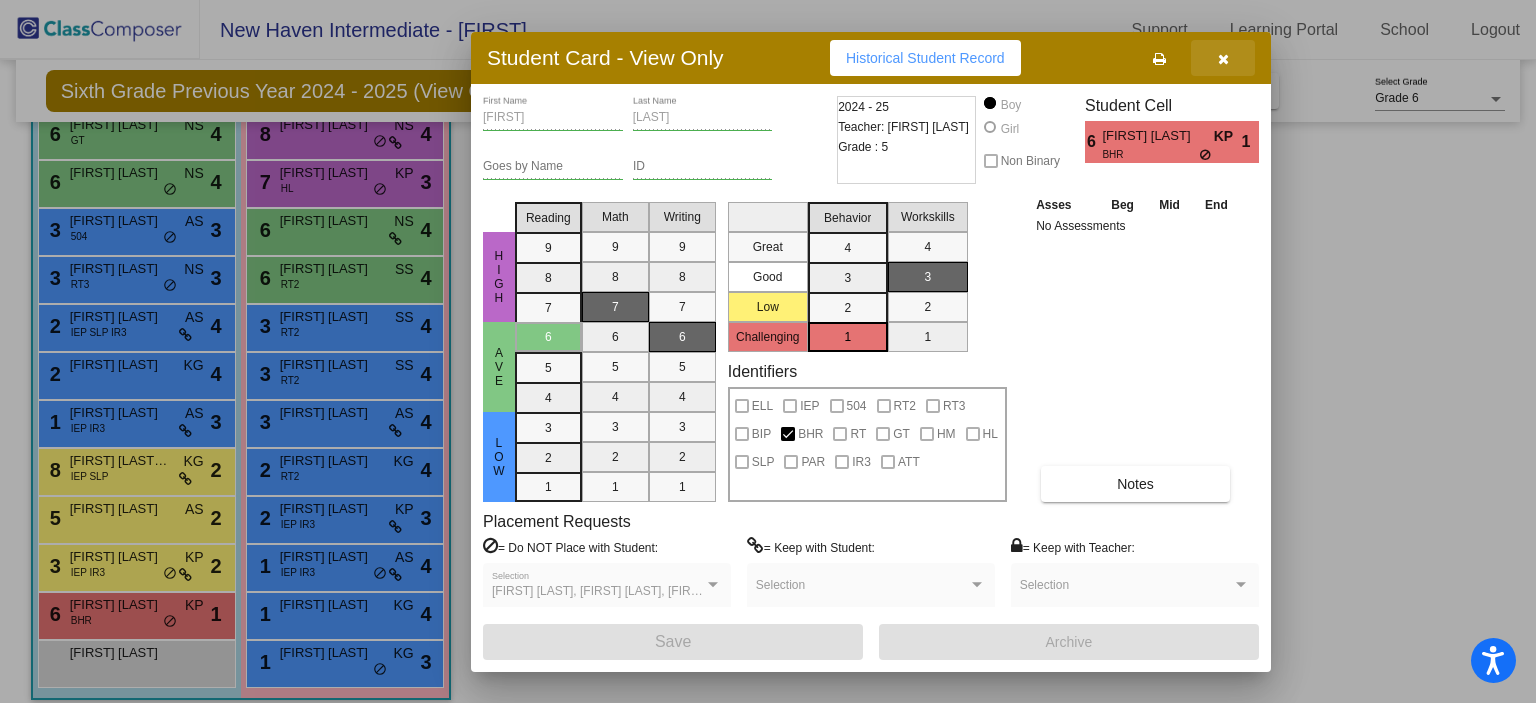 click at bounding box center [1223, 59] 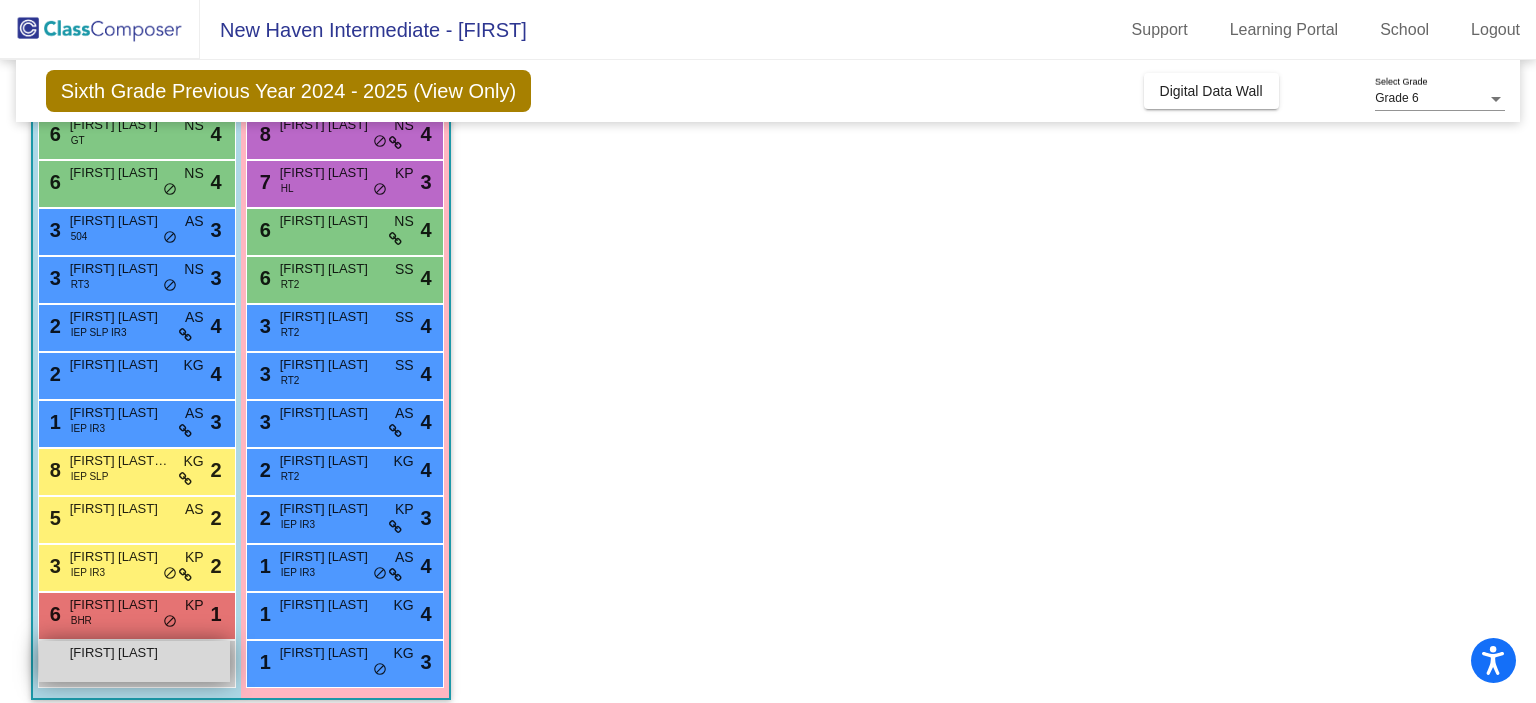 click on "[FIRST] [LAST] lock do_not_disturb_alt" at bounding box center [134, 661] 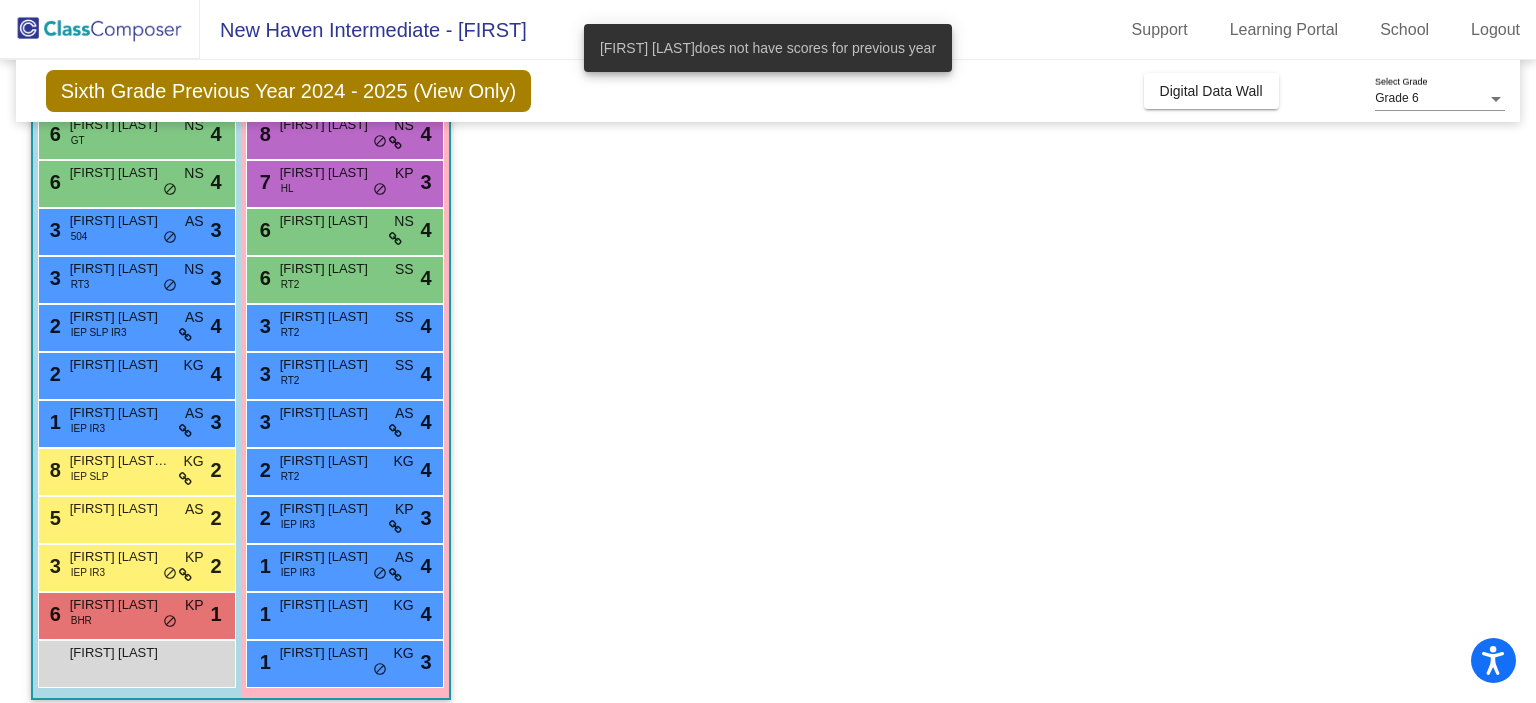 scroll, scrollTop: 0, scrollLeft: 0, axis: both 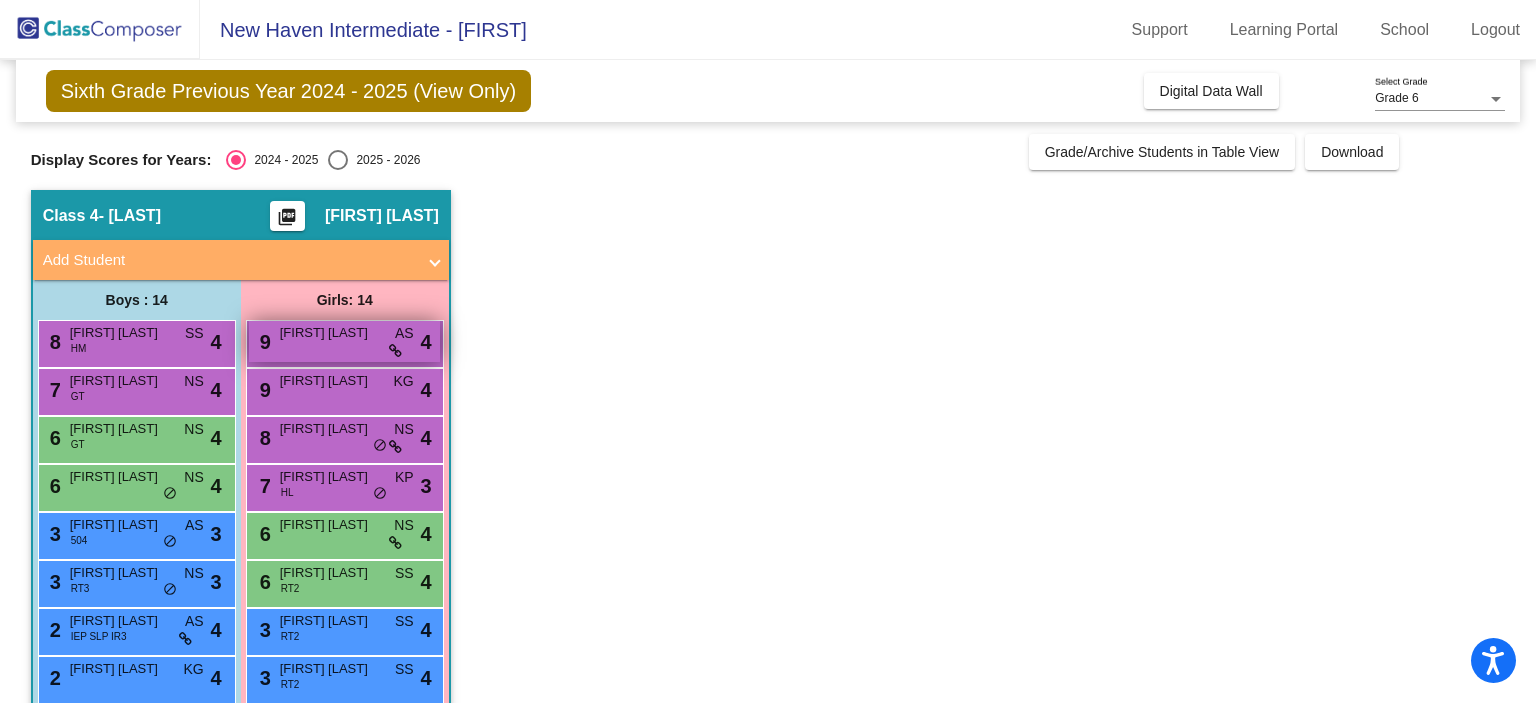 click on "[NUMBER] [LAST] AS lock do_not_disturb_alt 4" at bounding box center (344, 341) 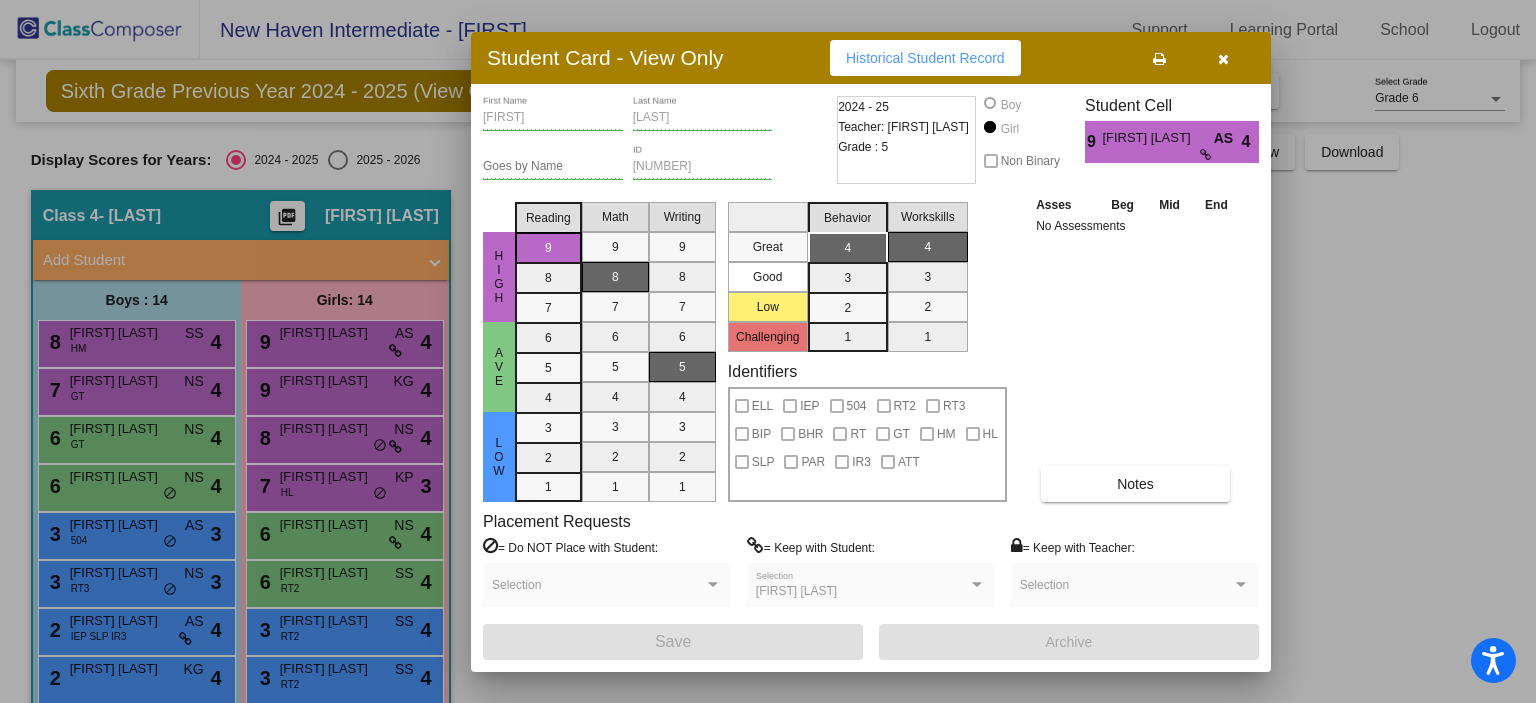 click at bounding box center [1223, 58] 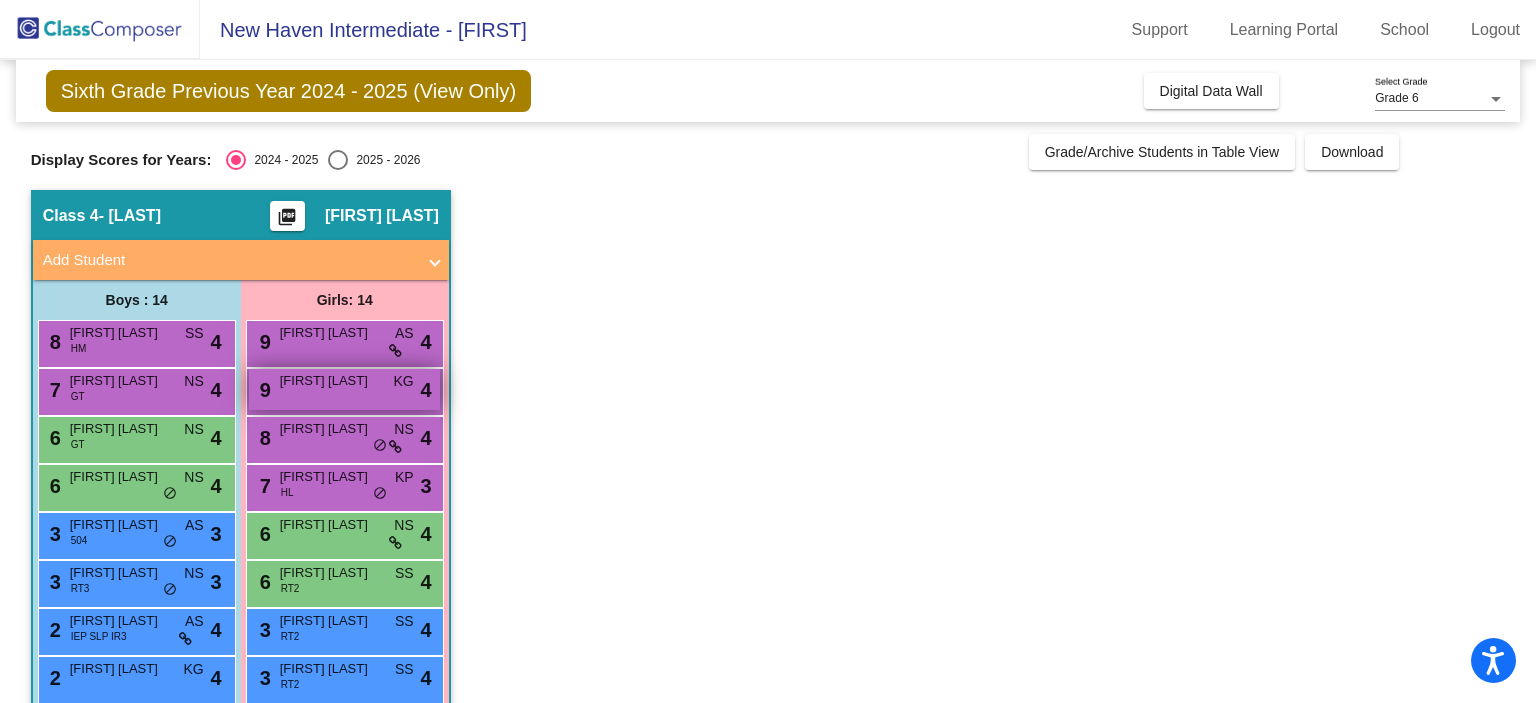 click on "[NUMBER] [LAST] KG lock do_not_disturb_alt 4" at bounding box center (344, 389) 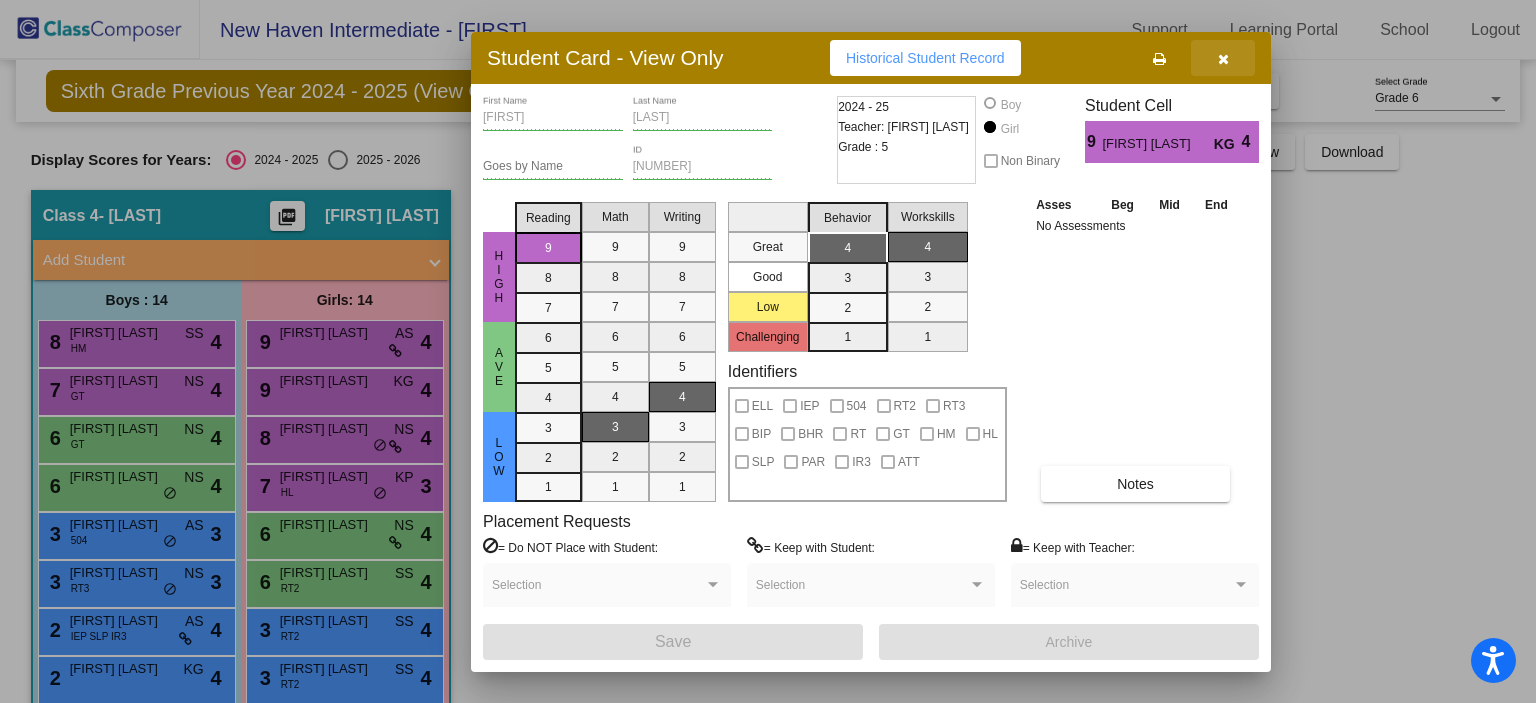 click at bounding box center [1223, 58] 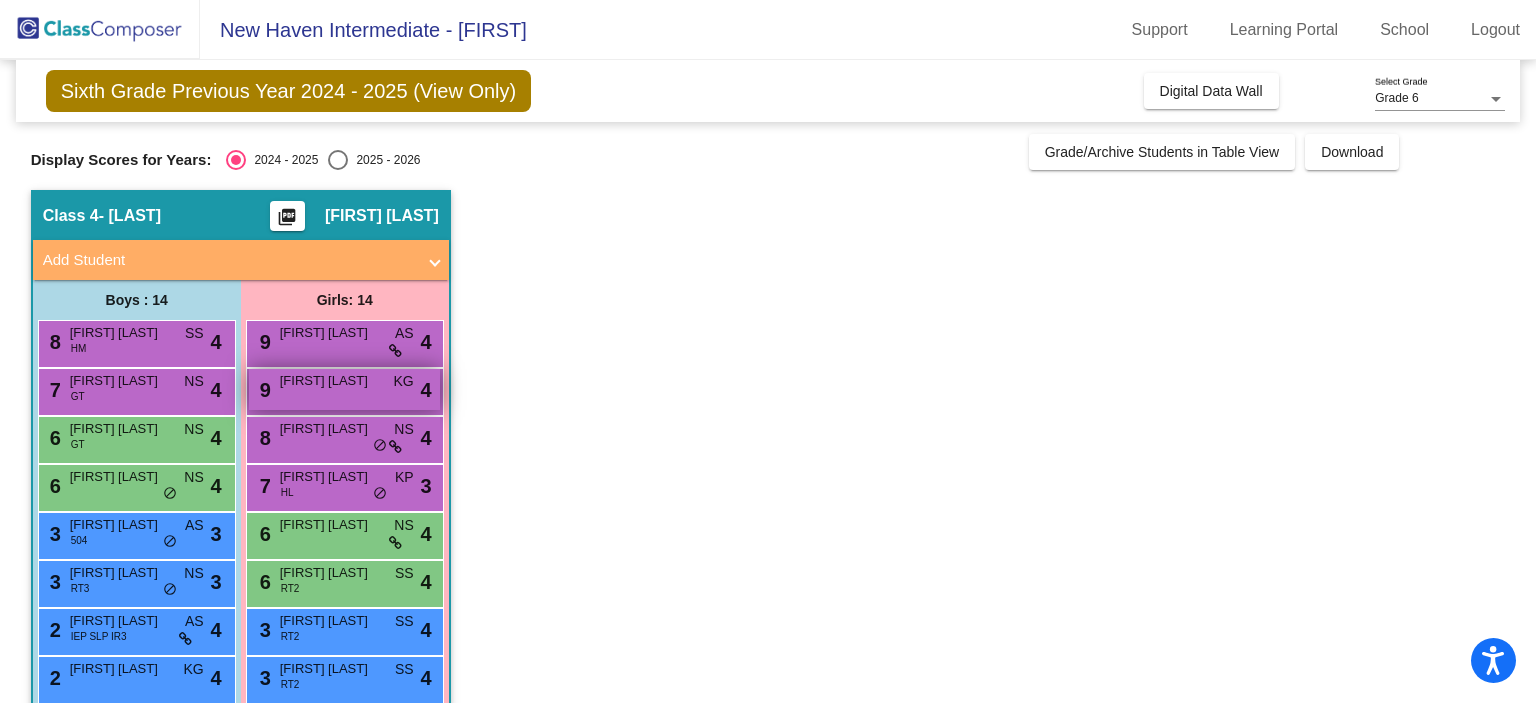 click on "[FIRST] [LAST]" at bounding box center [330, 381] 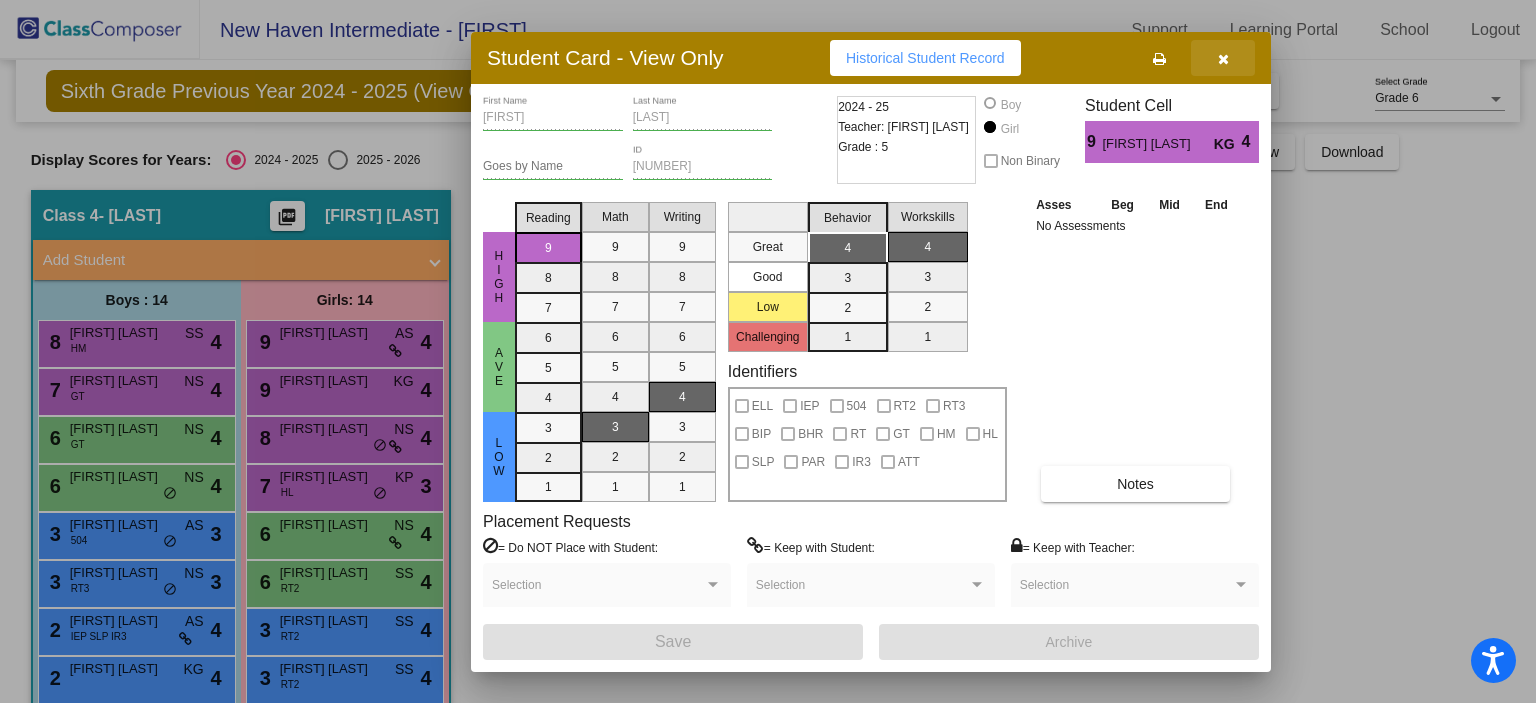 click at bounding box center [1223, 59] 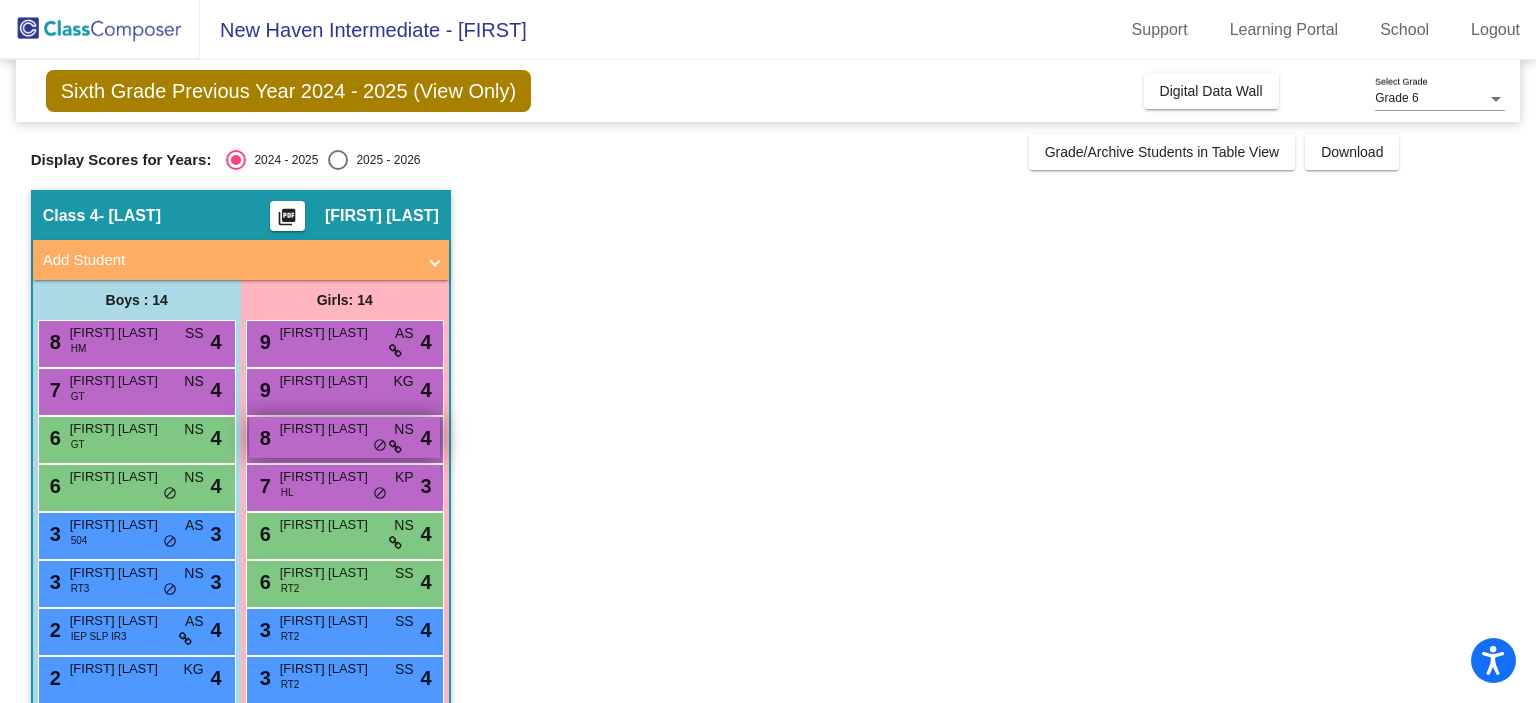 click on "[FIRST] [LAST]" at bounding box center (330, 429) 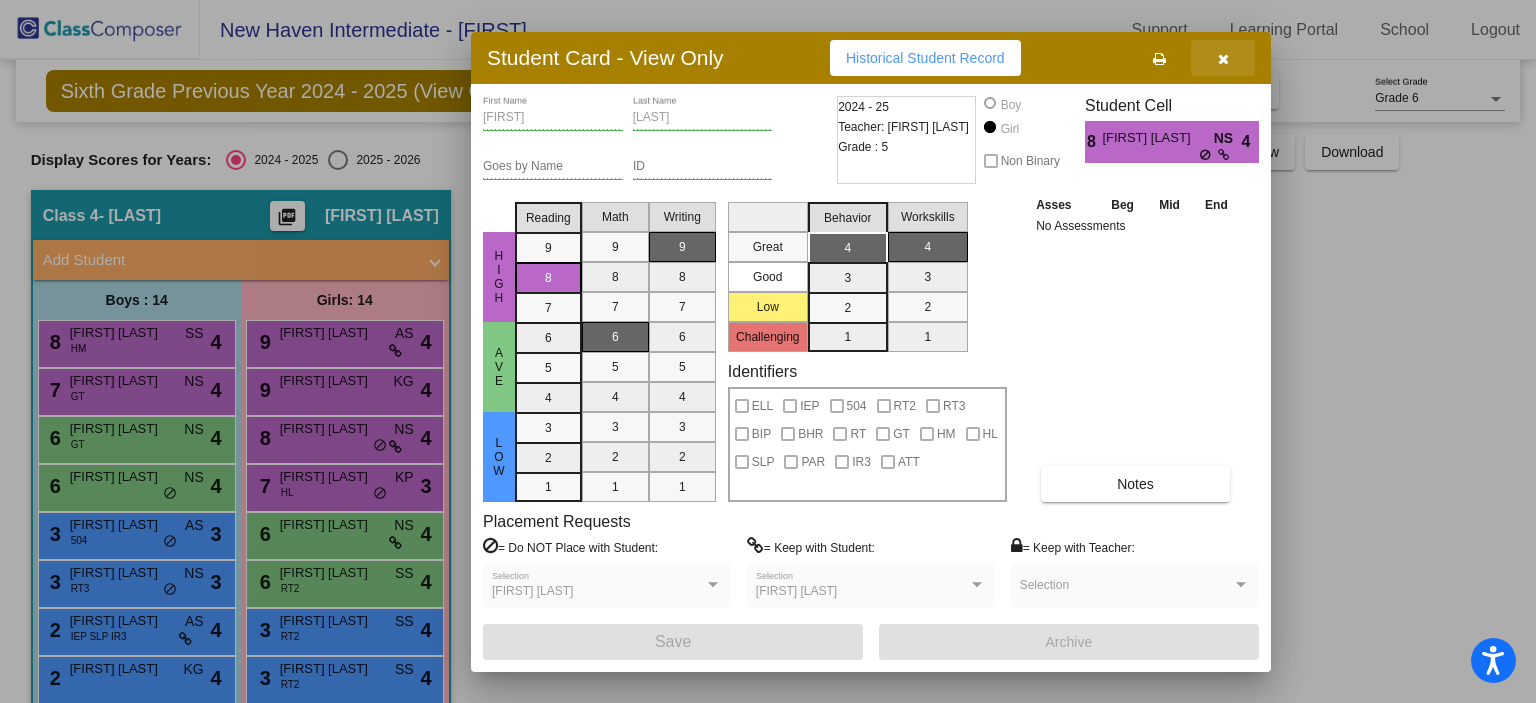 click at bounding box center [1223, 59] 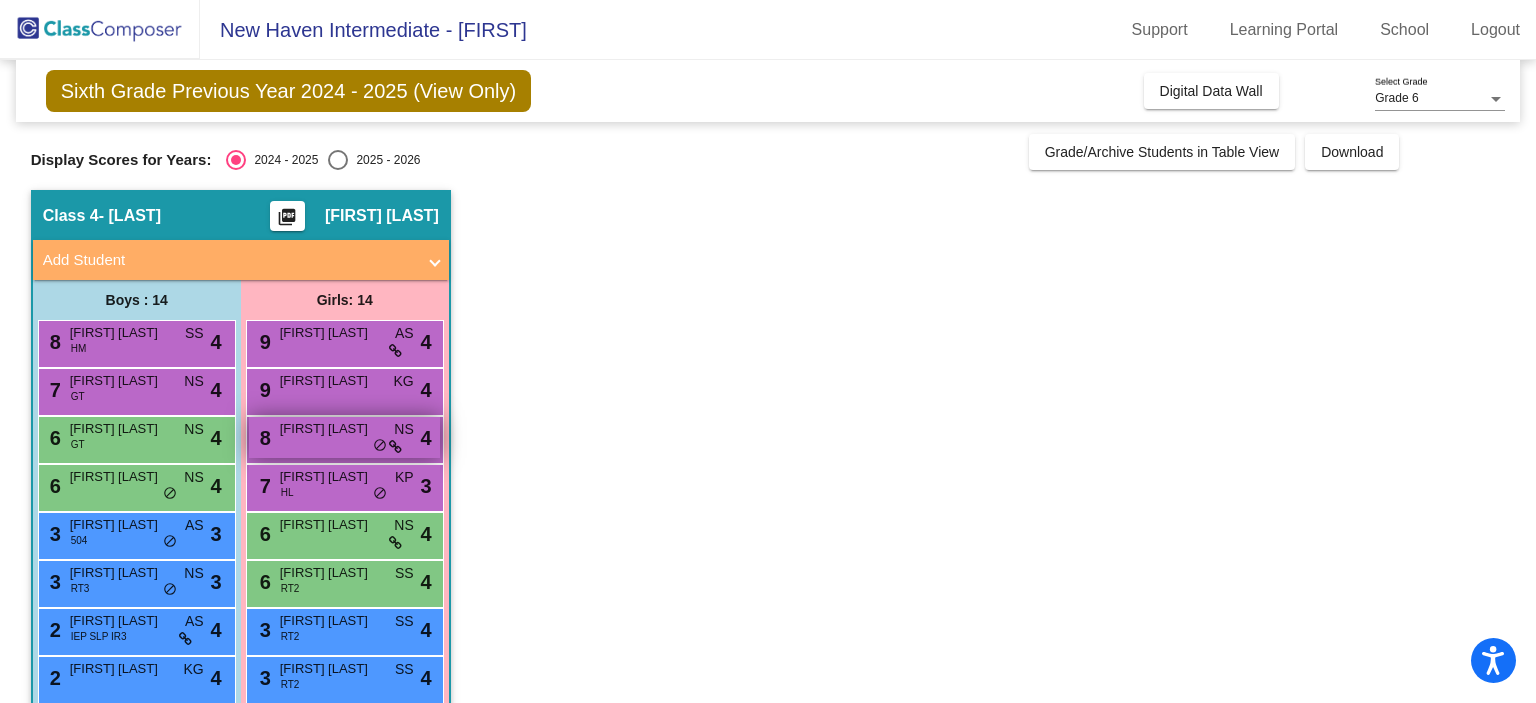 click on "[NUMBER] [LAST] NS lock do_not_disturb_alt 4" at bounding box center (344, 437) 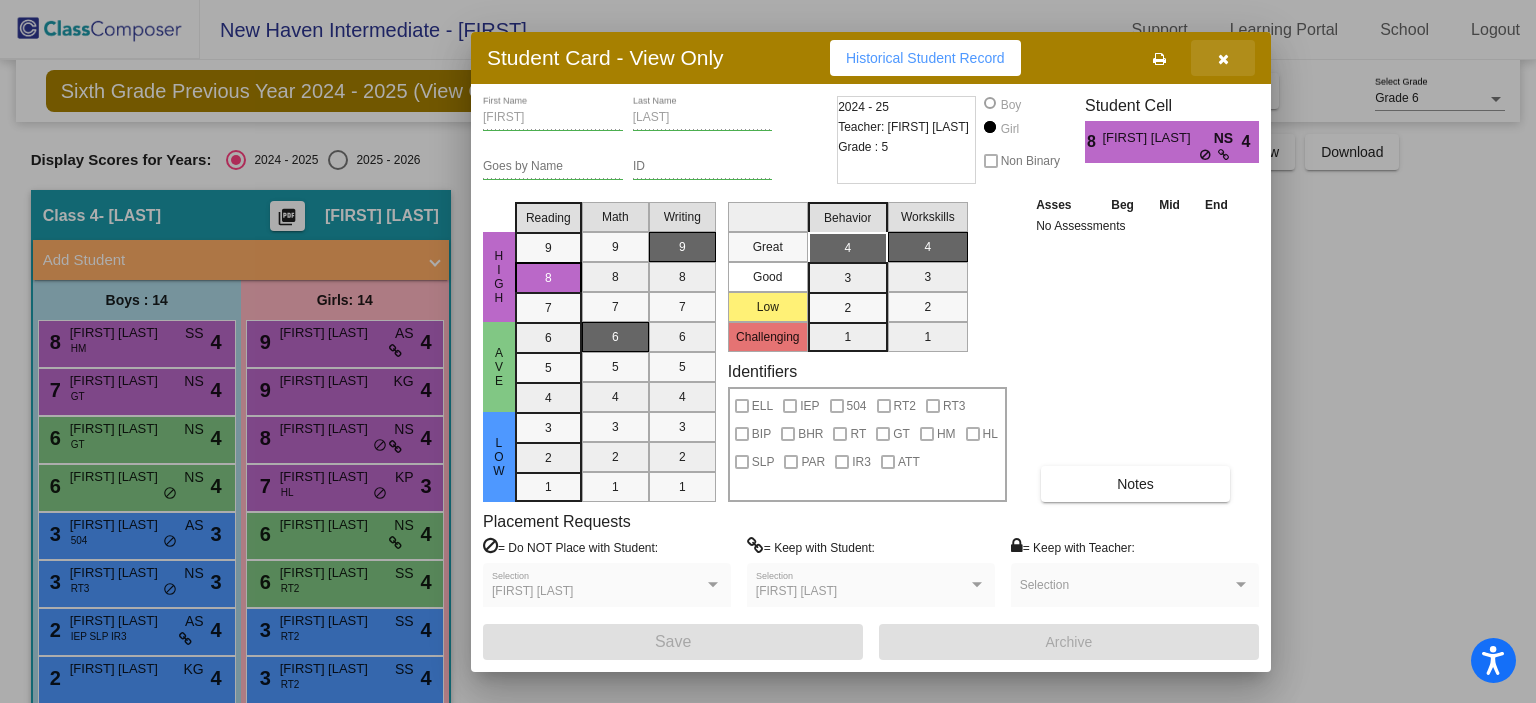 click at bounding box center [1223, 59] 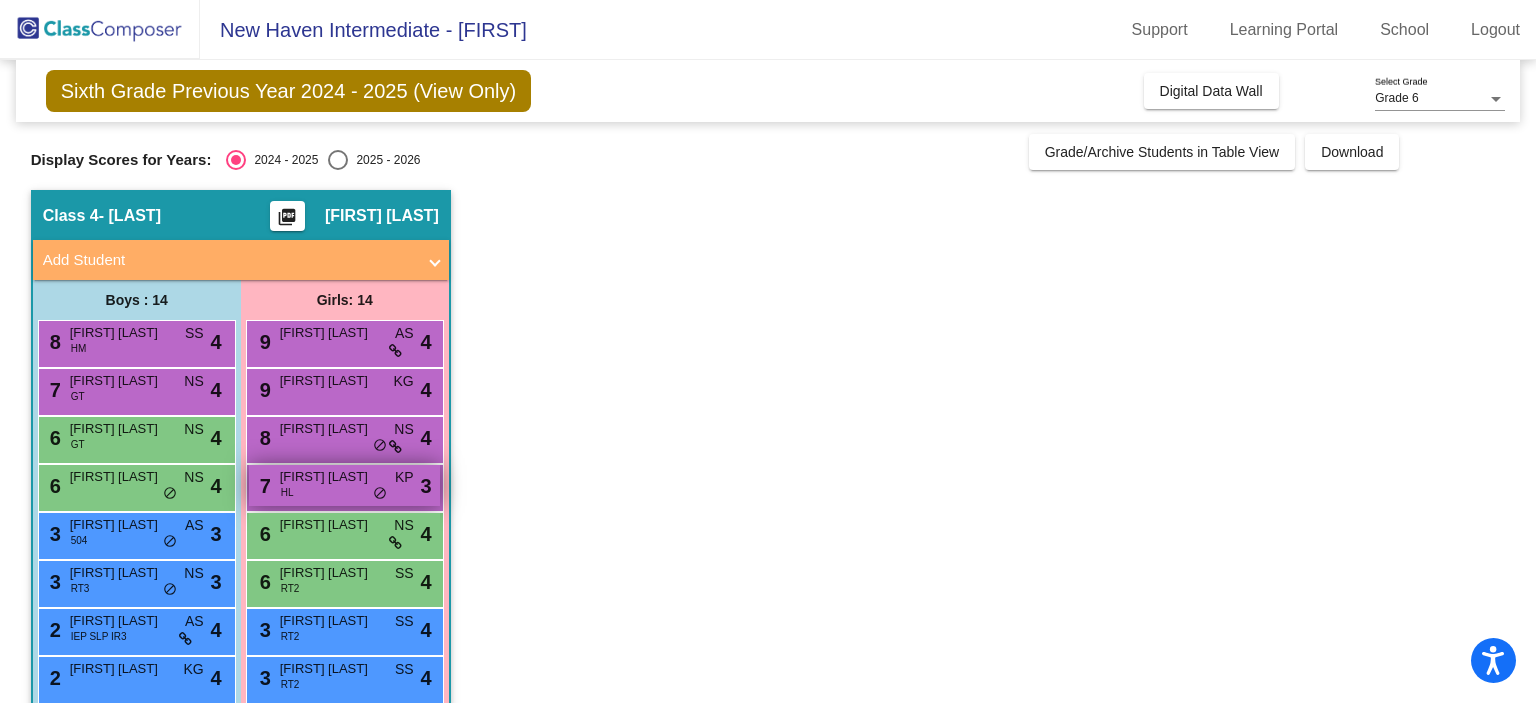 click on "[FIRST] [LAST]" at bounding box center (330, 477) 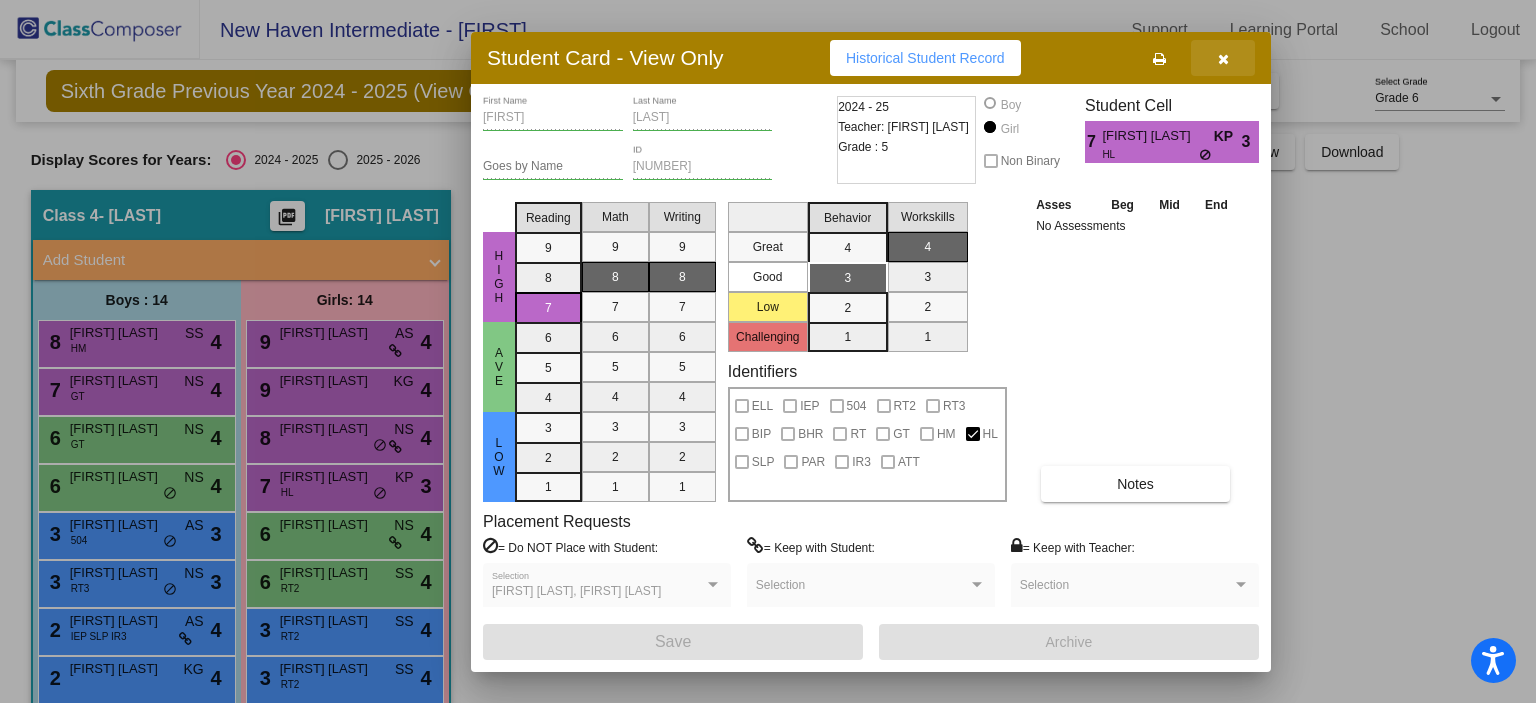click at bounding box center (1223, 59) 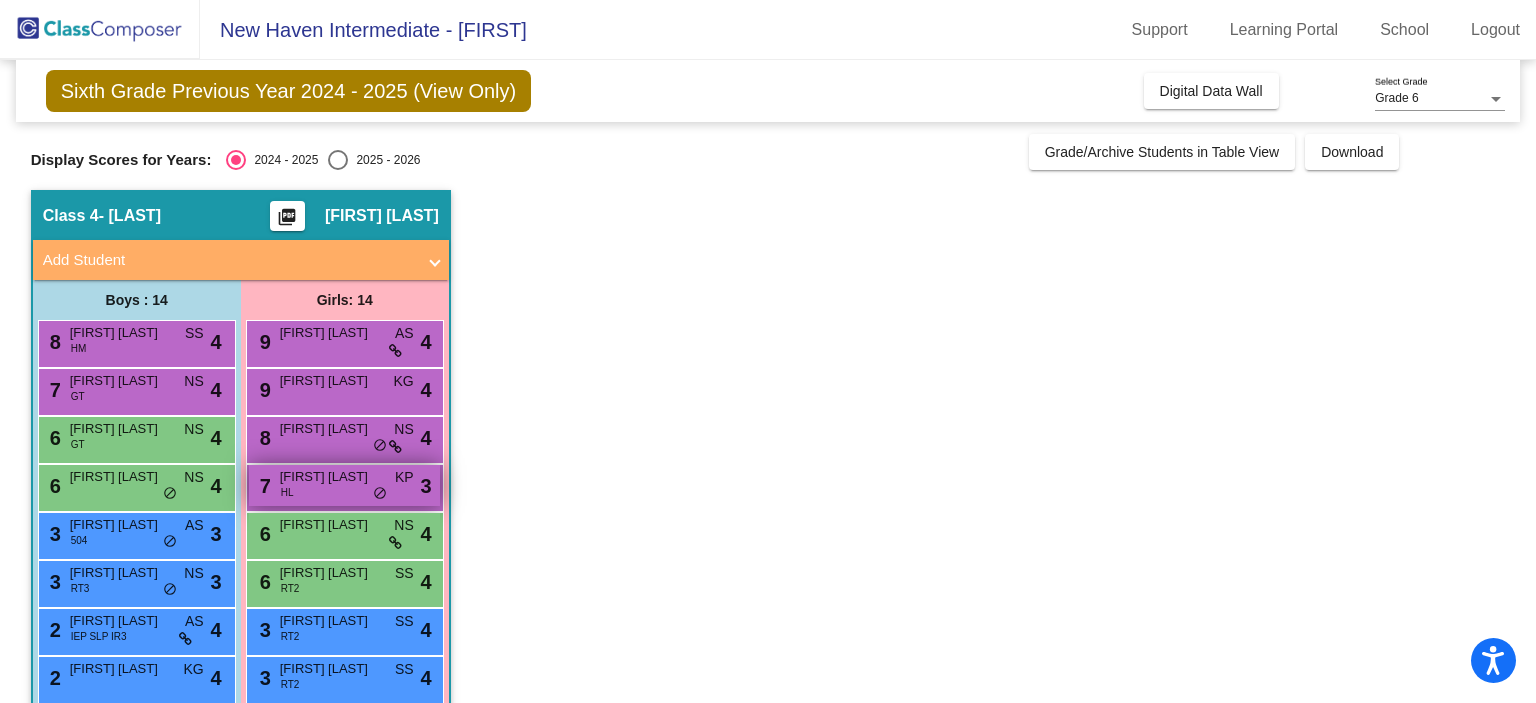 click on "[NUMBER] [FIRST] [LAST] HL KP lock do_not_disturb_alt 3" at bounding box center [344, 485] 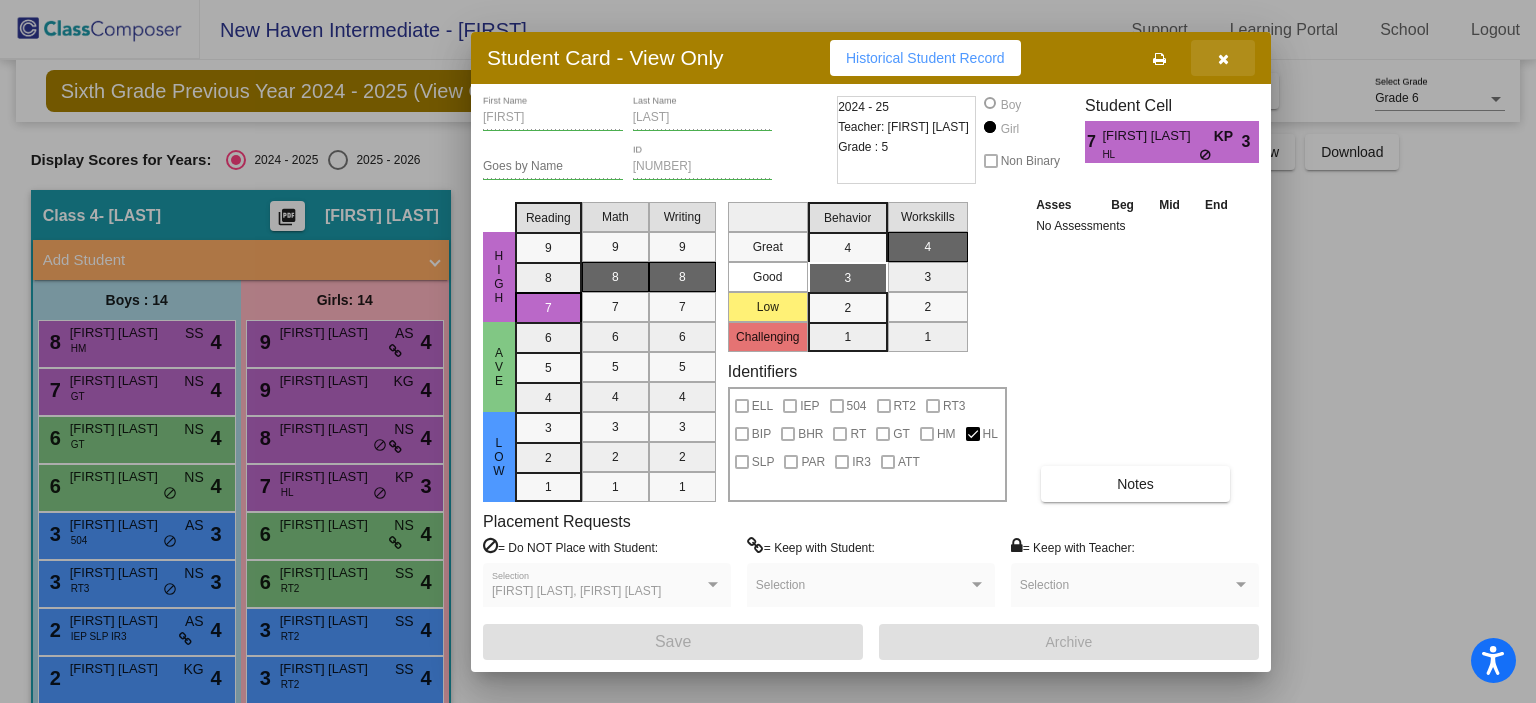 click at bounding box center [1223, 59] 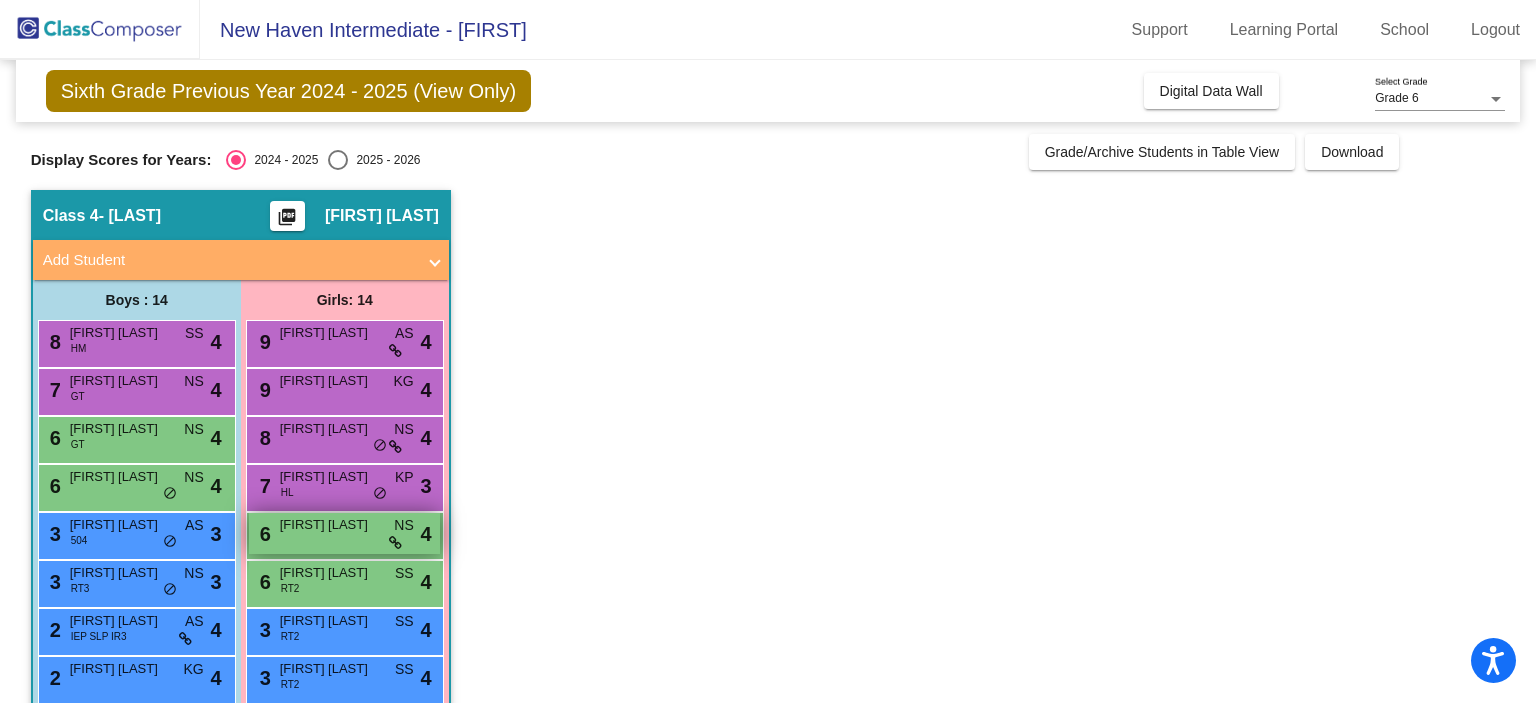 click on "[FIRST] [LAST]" at bounding box center [330, 525] 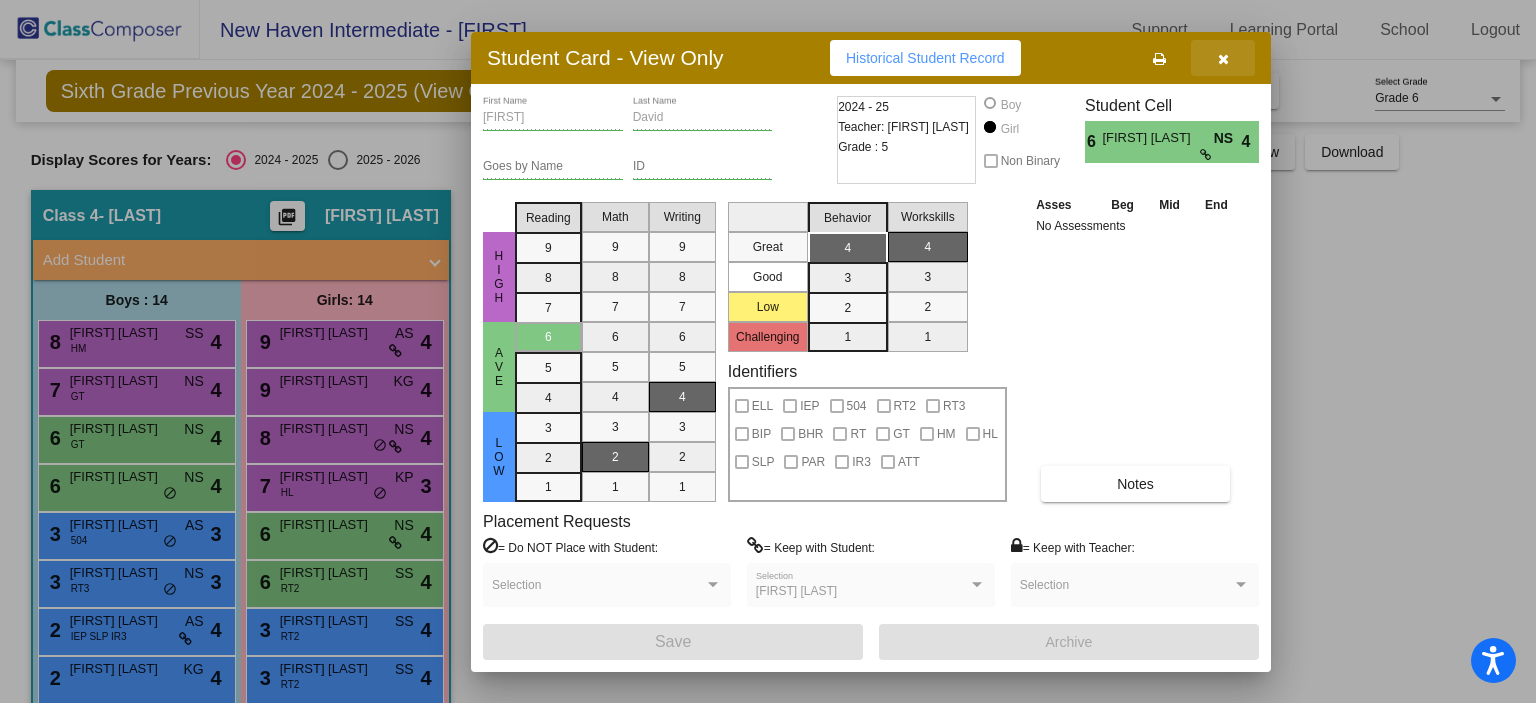 click at bounding box center [1223, 59] 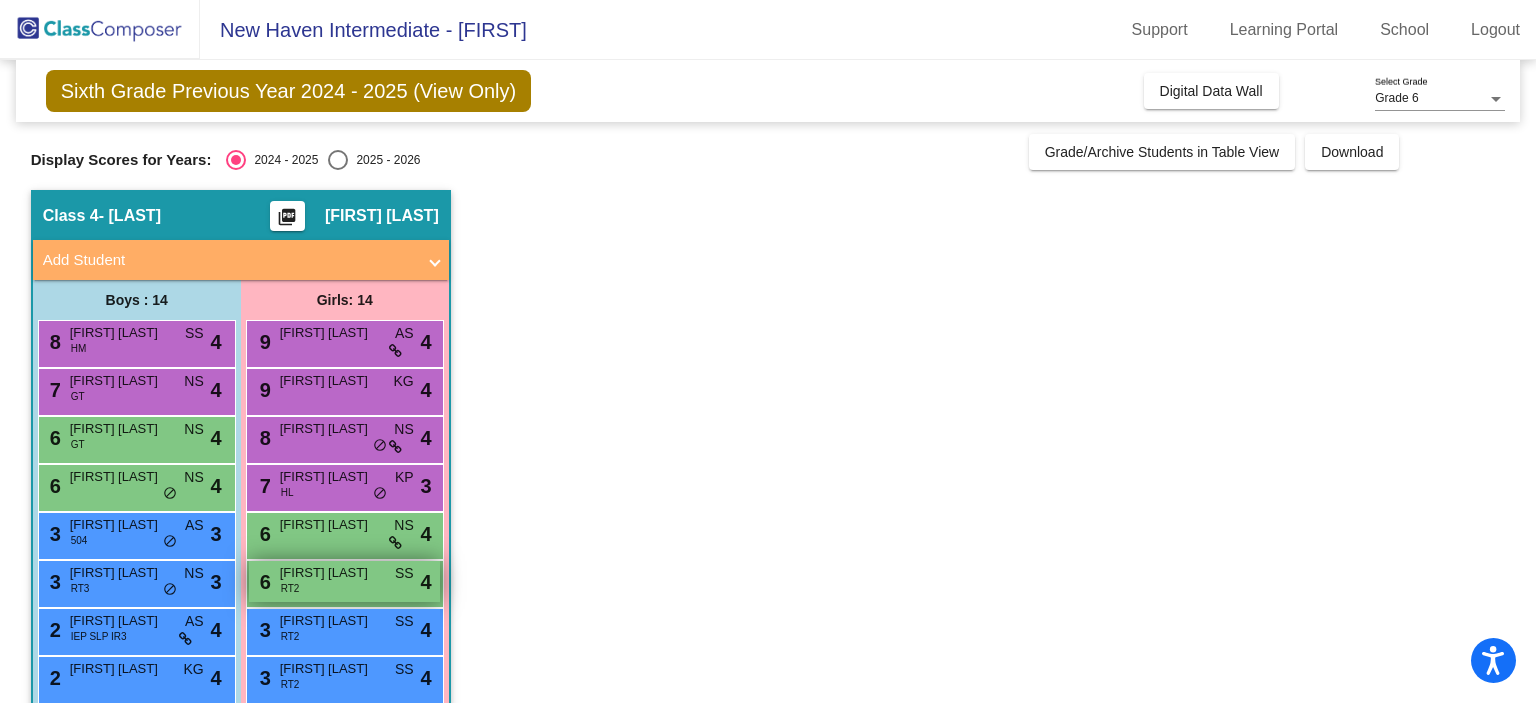 click on "[FIRST] [LAST]" at bounding box center (330, 573) 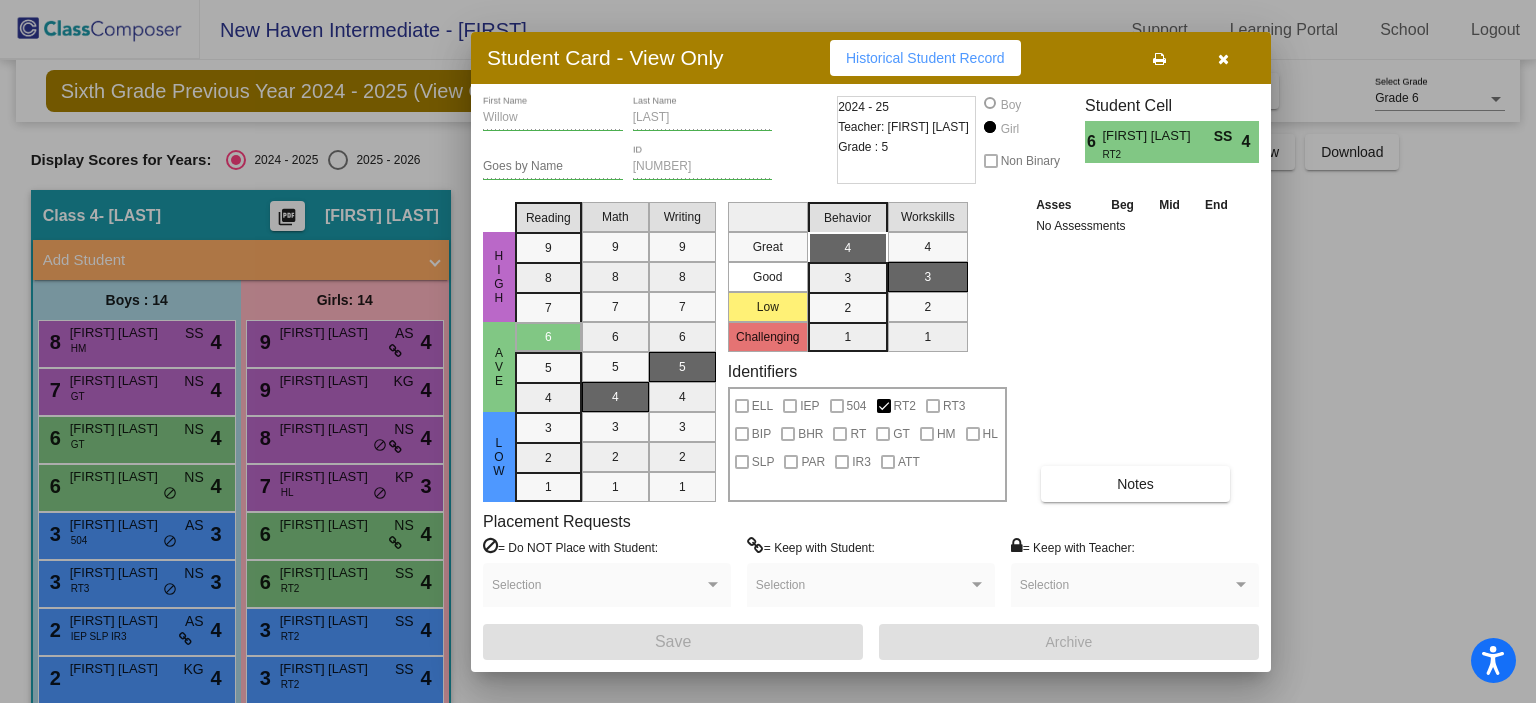 click at bounding box center [1223, 59] 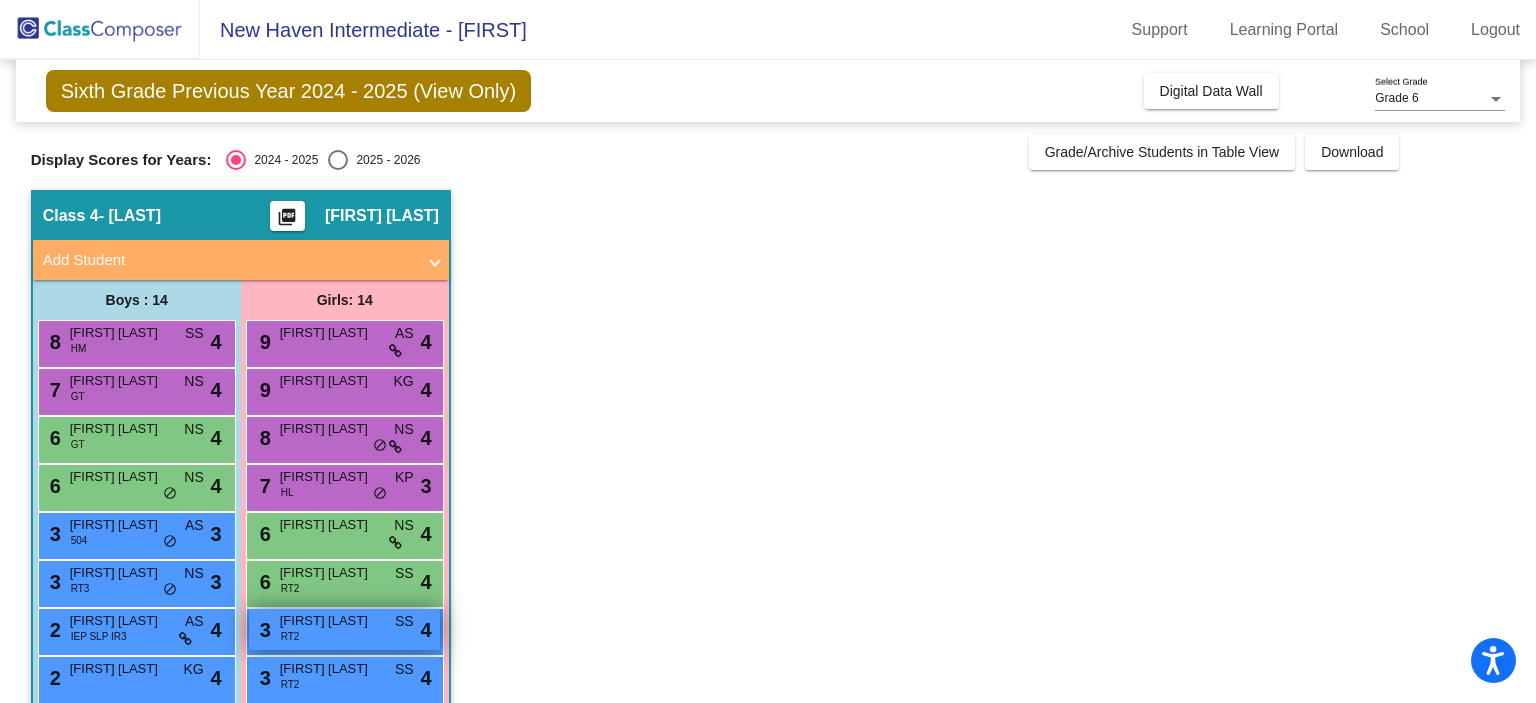 click on "[NUMBER] [FIRST] [LAST] RT2 SS lock do_not_disturb_alt 4" at bounding box center (344, 629) 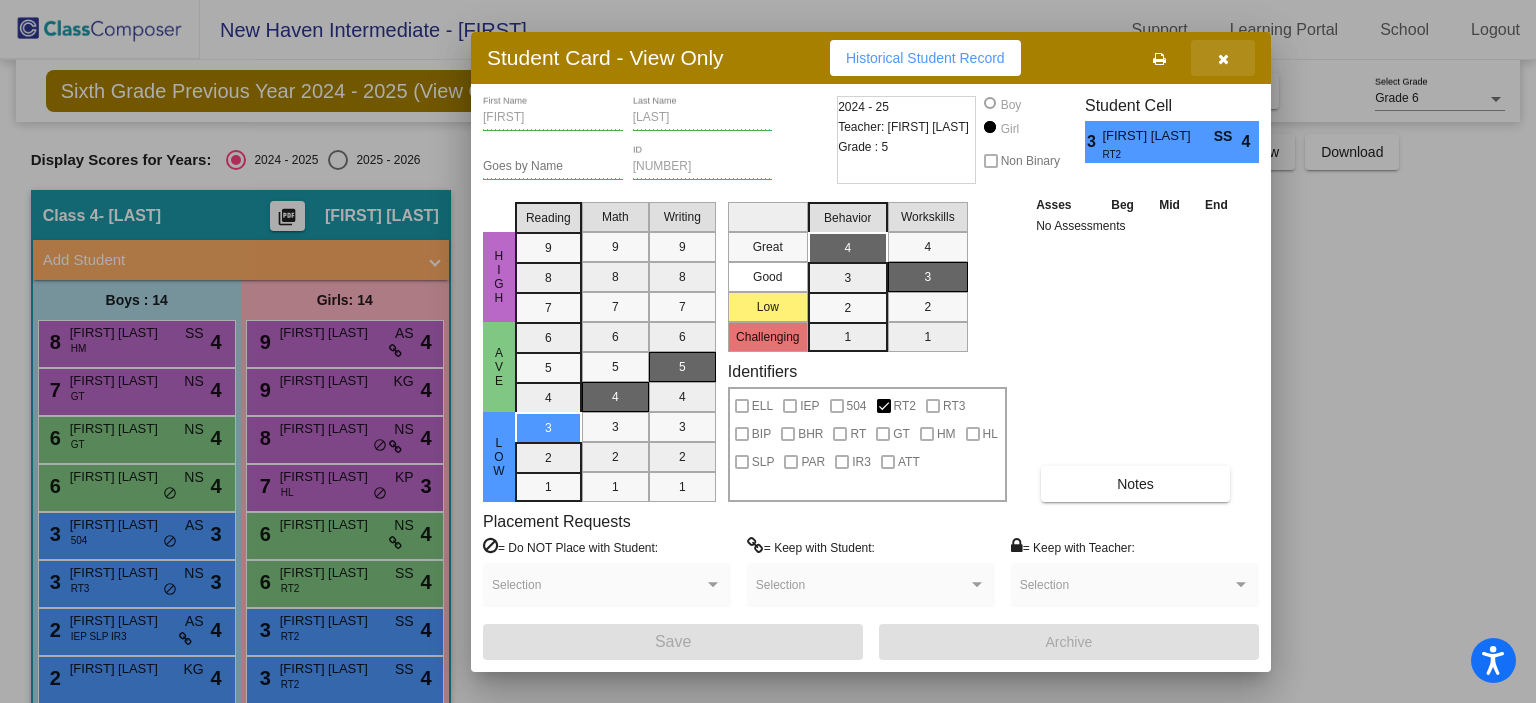 click at bounding box center [1223, 59] 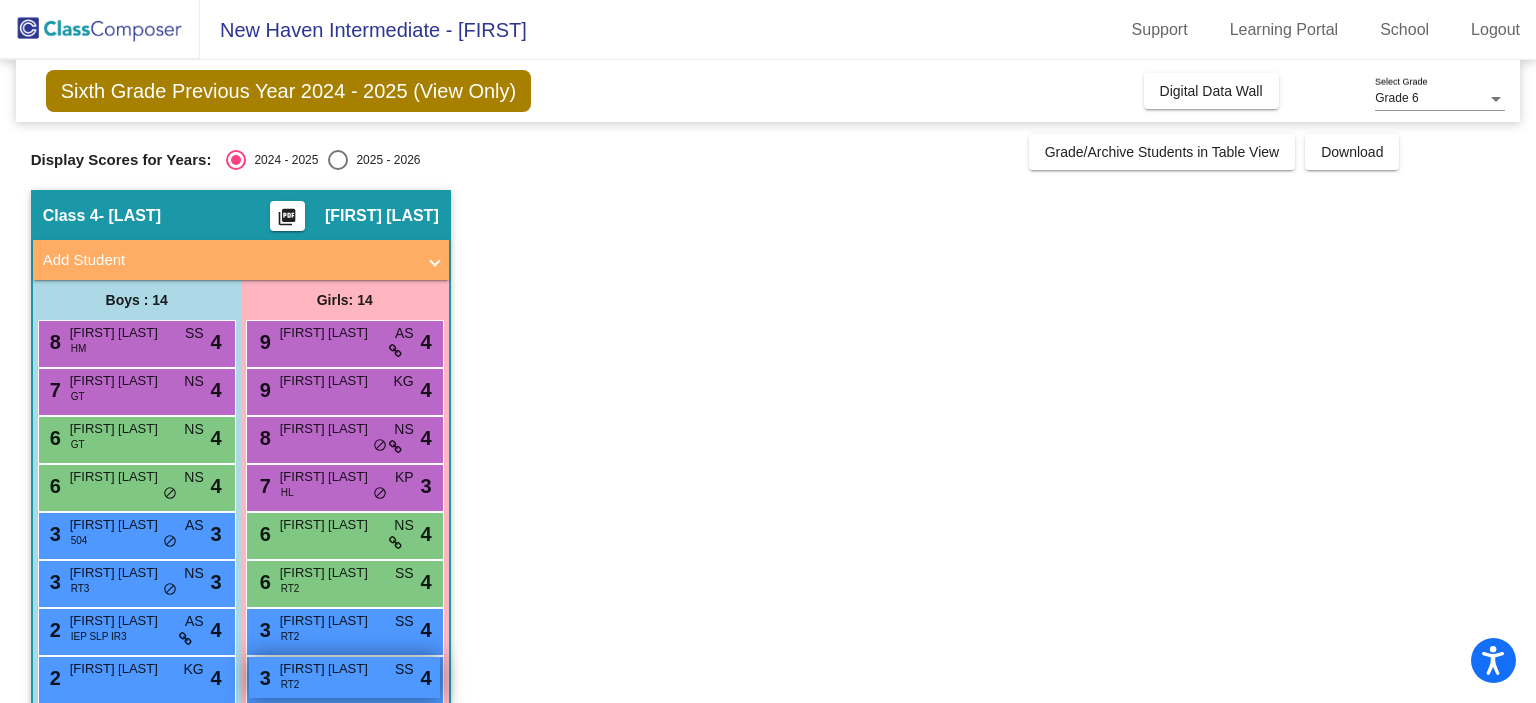 click on "[NUMBER] [FIRST] [LAST] RT2 SS lock do_not_disturb_alt 4" at bounding box center [344, 677] 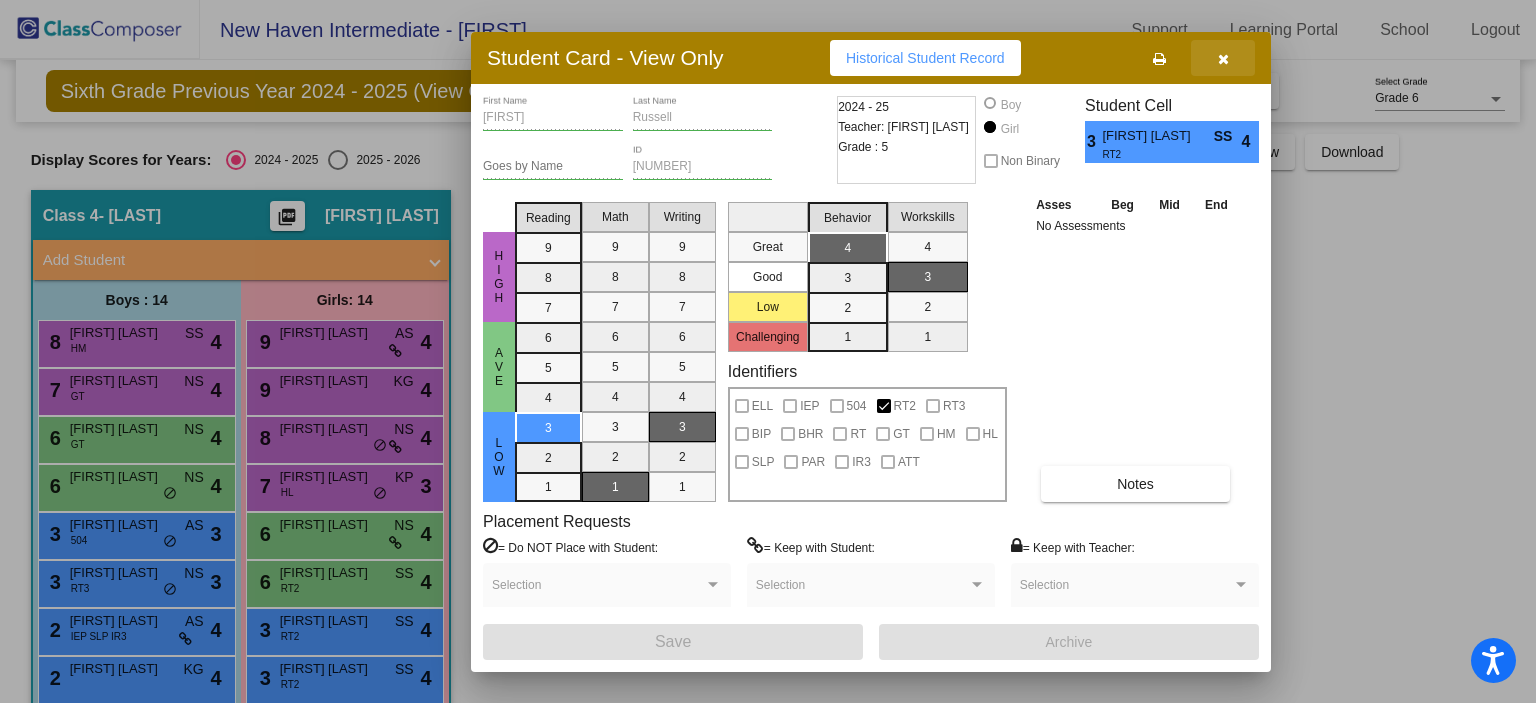 click at bounding box center [1223, 59] 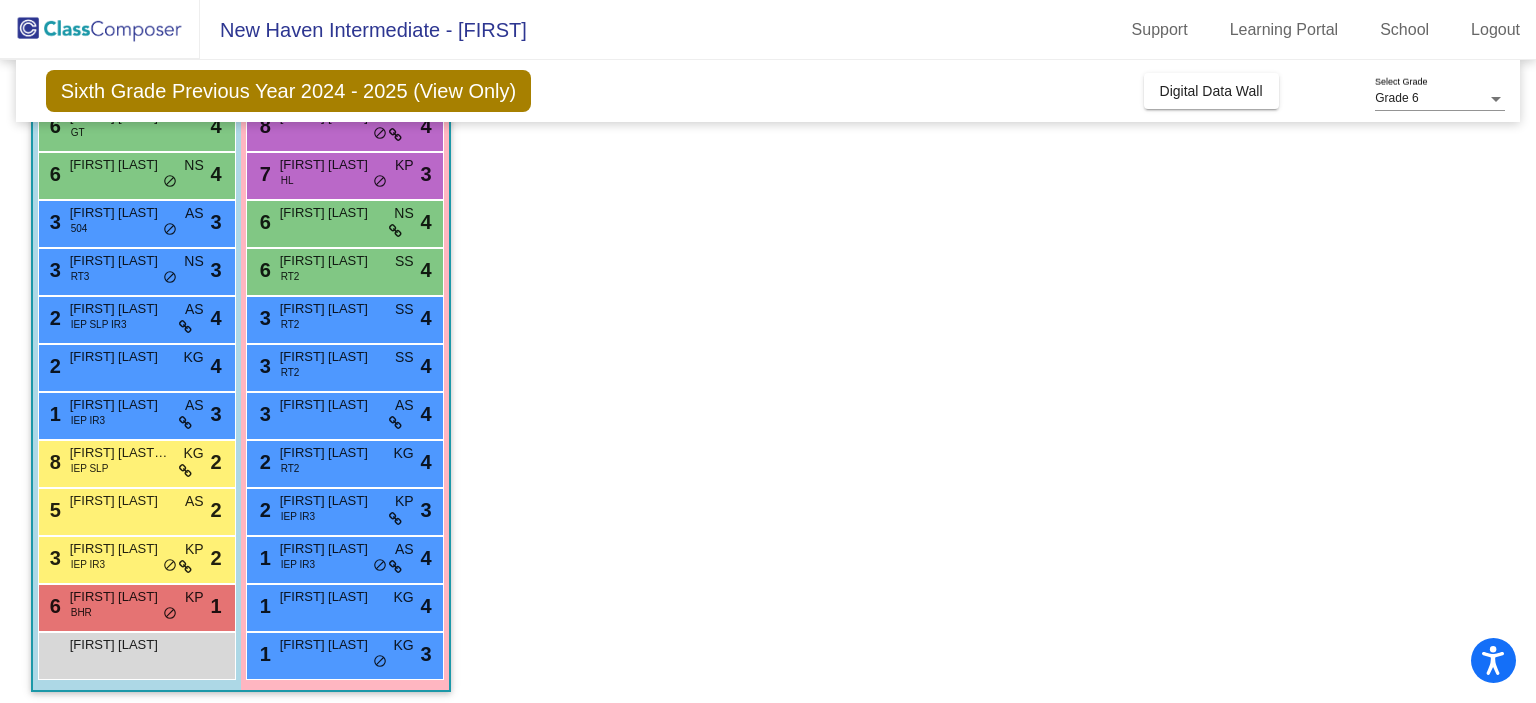 scroll, scrollTop: 320, scrollLeft: 0, axis: vertical 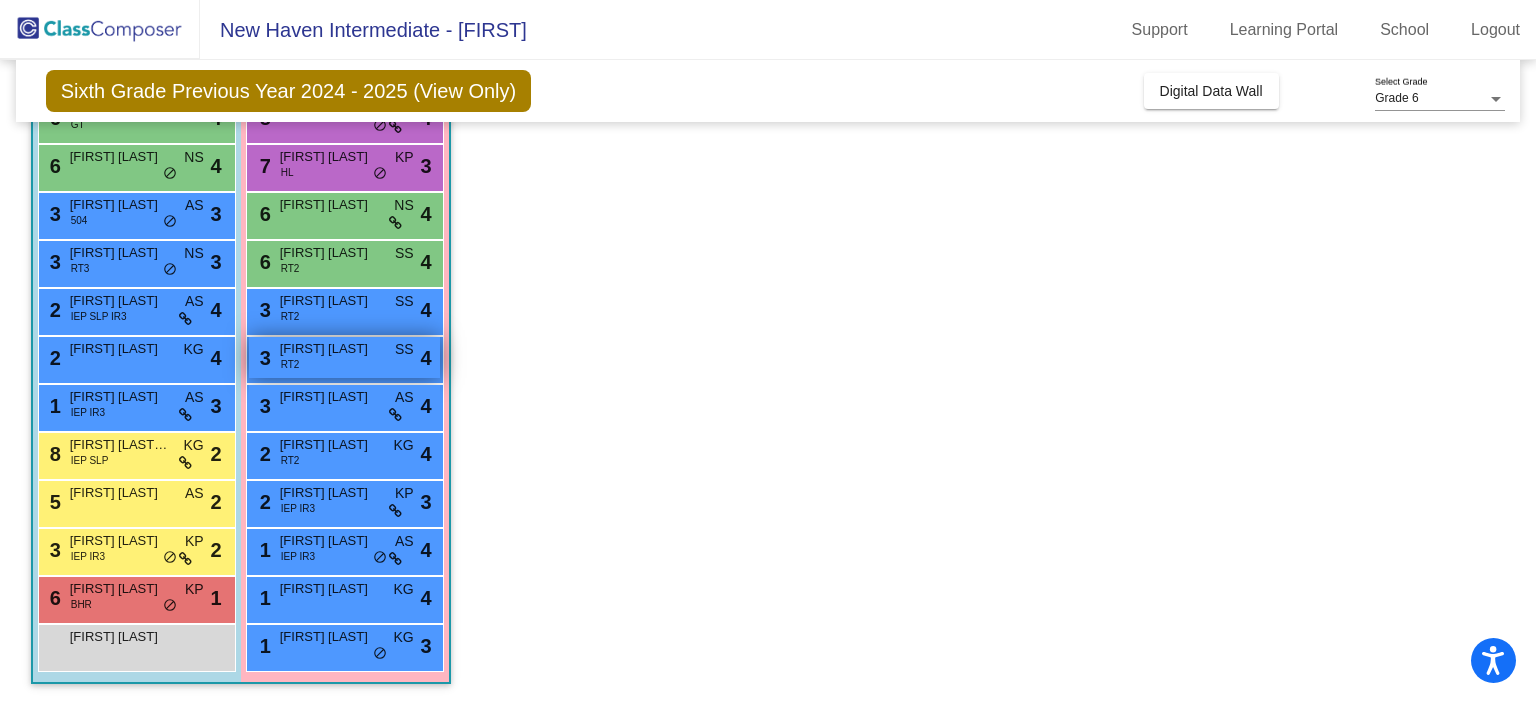 click on "[FIRST] [LAST]" at bounding box center (330, 349) 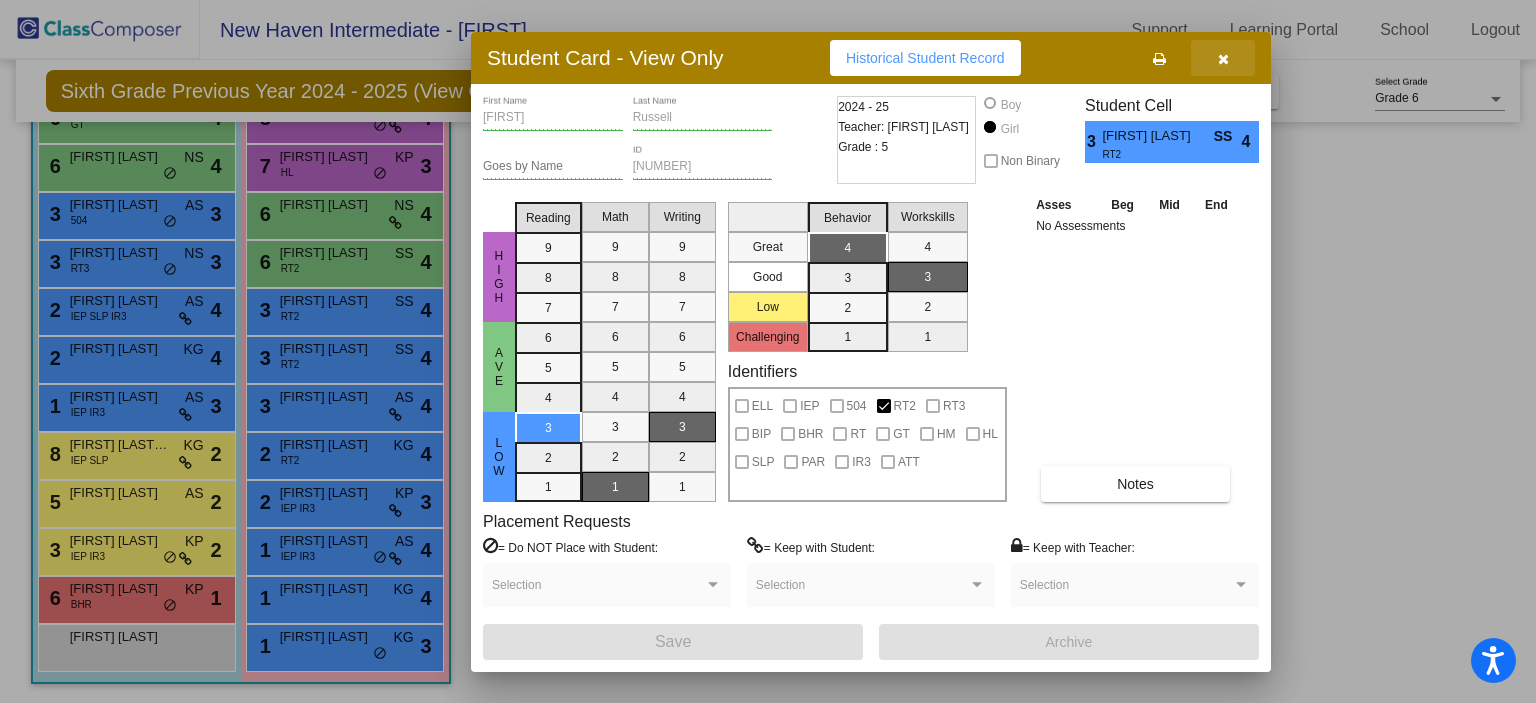 click at bounding box center [1223, 58] 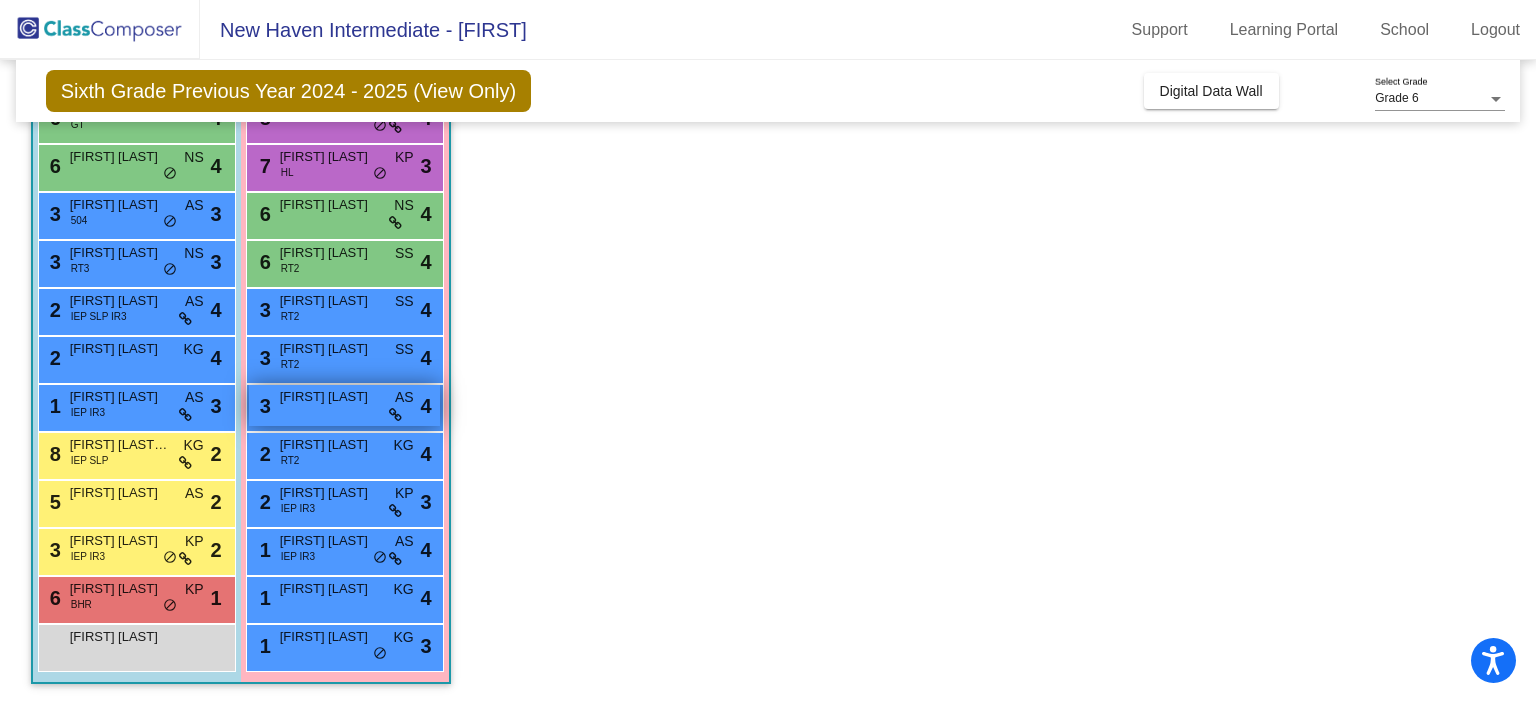 click on "[NUMBER] [FIRST] [LAST] AS lock do_not_disturb_alt 4" at bounding box center [344, 405] 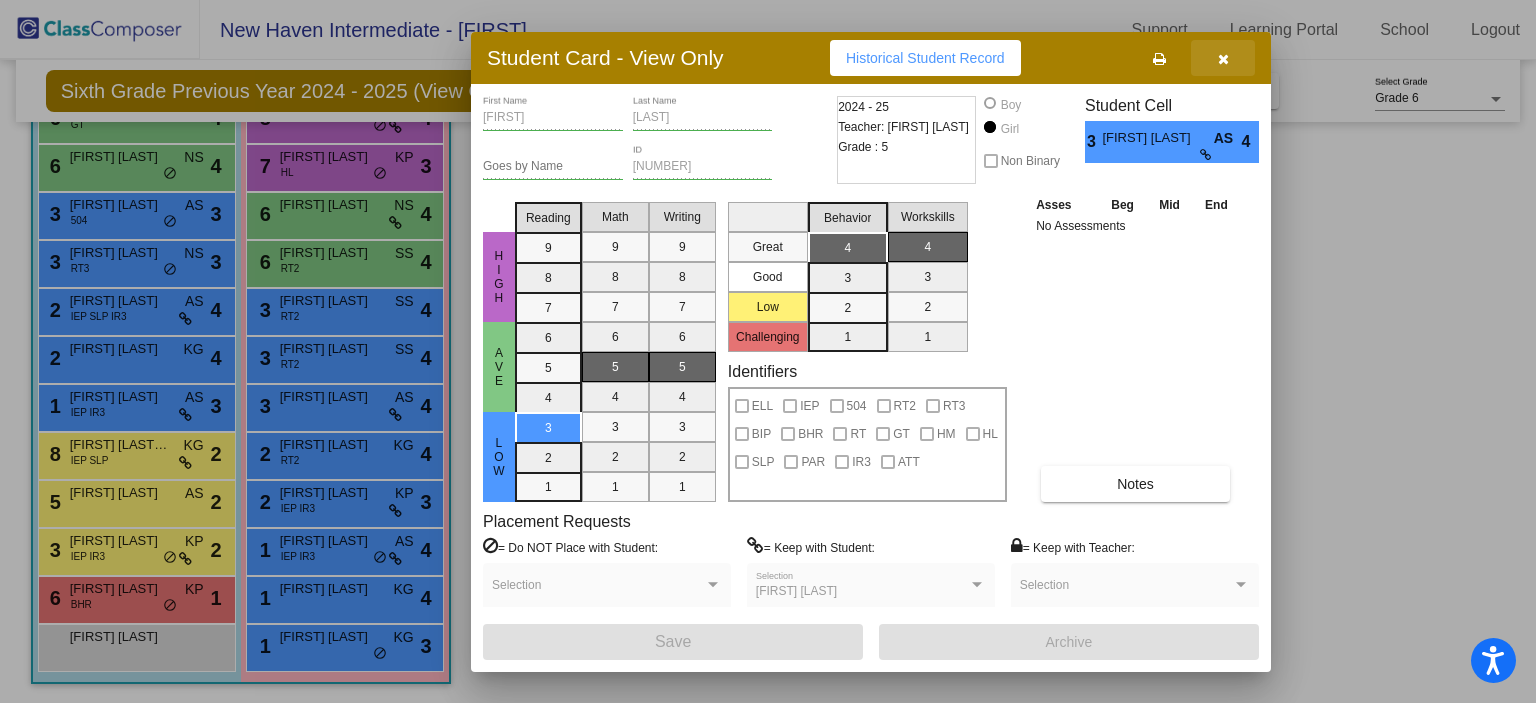 click at bounding box center (1223, 59) 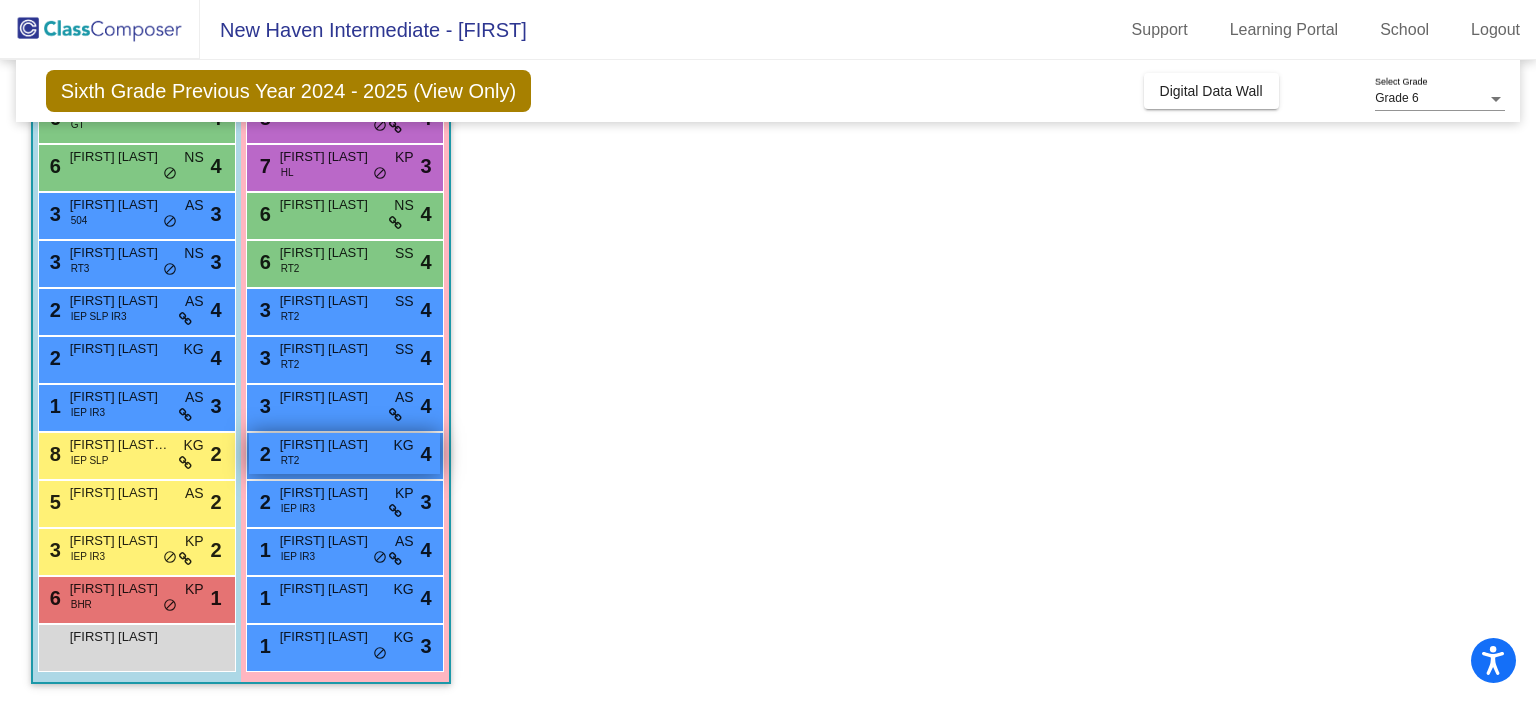 click on "[FIRST] [LAST]" at bounding box center [330, 445] 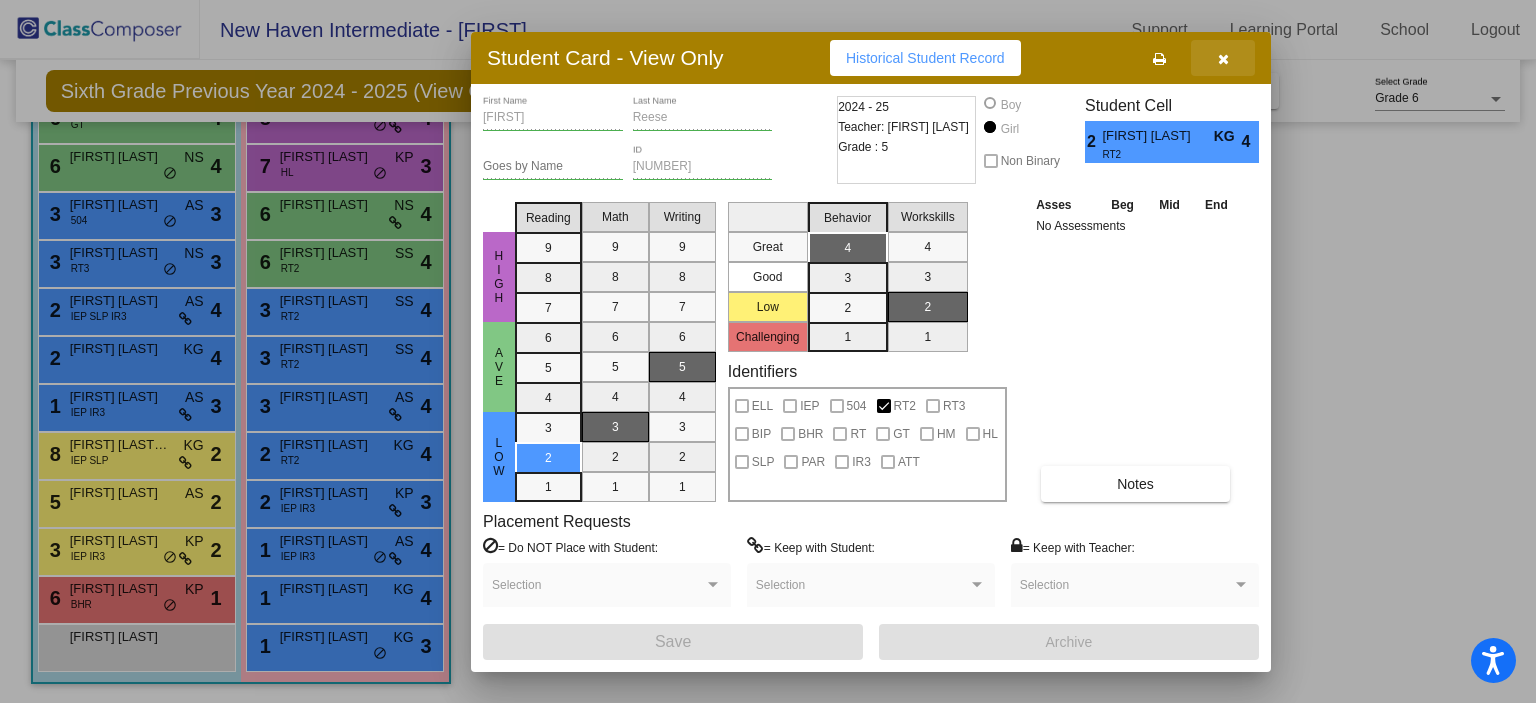 click at bounding box center (1223, 58) 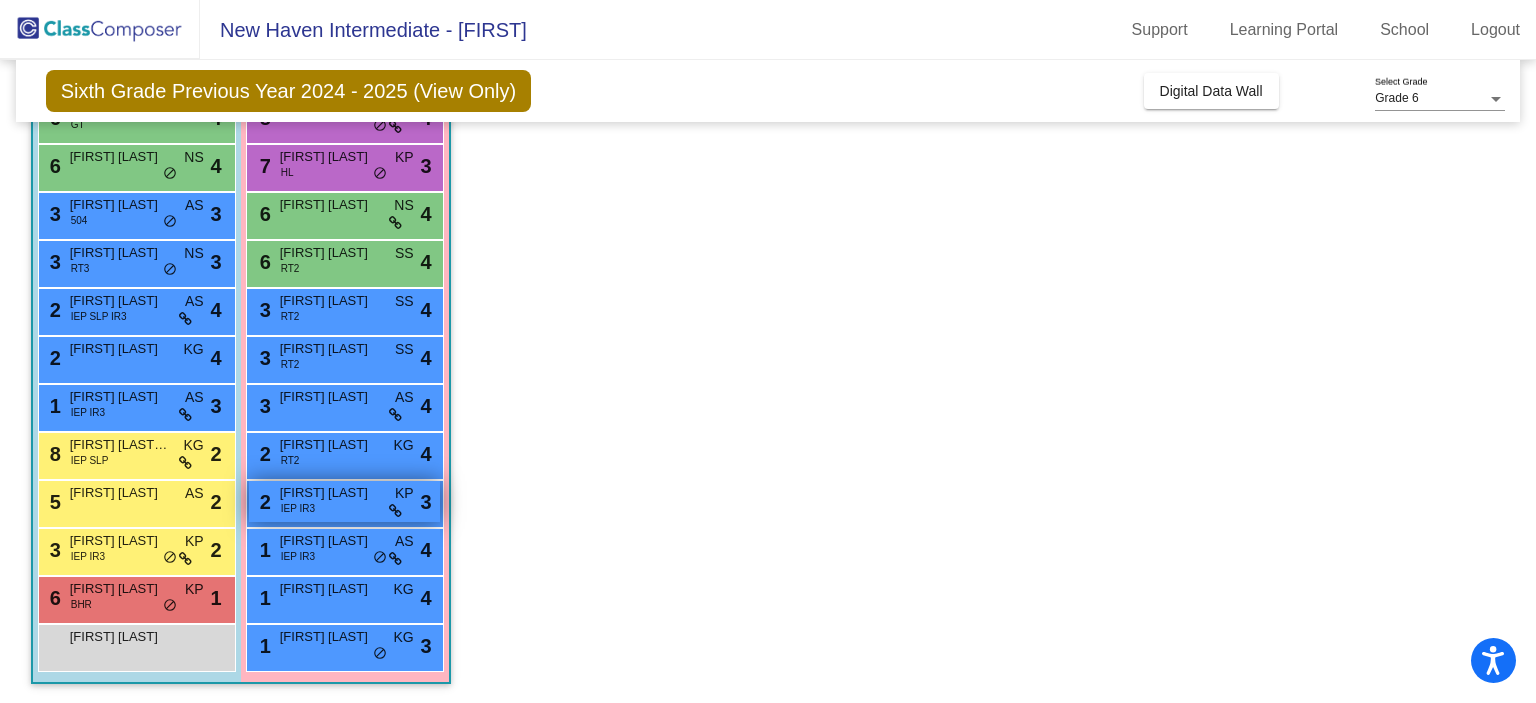 click on "[NUMBER] [FIRST] [LAST] IEP IR3 KP lock do_not_disturb_alt 3" at bounding box center [344, 501] 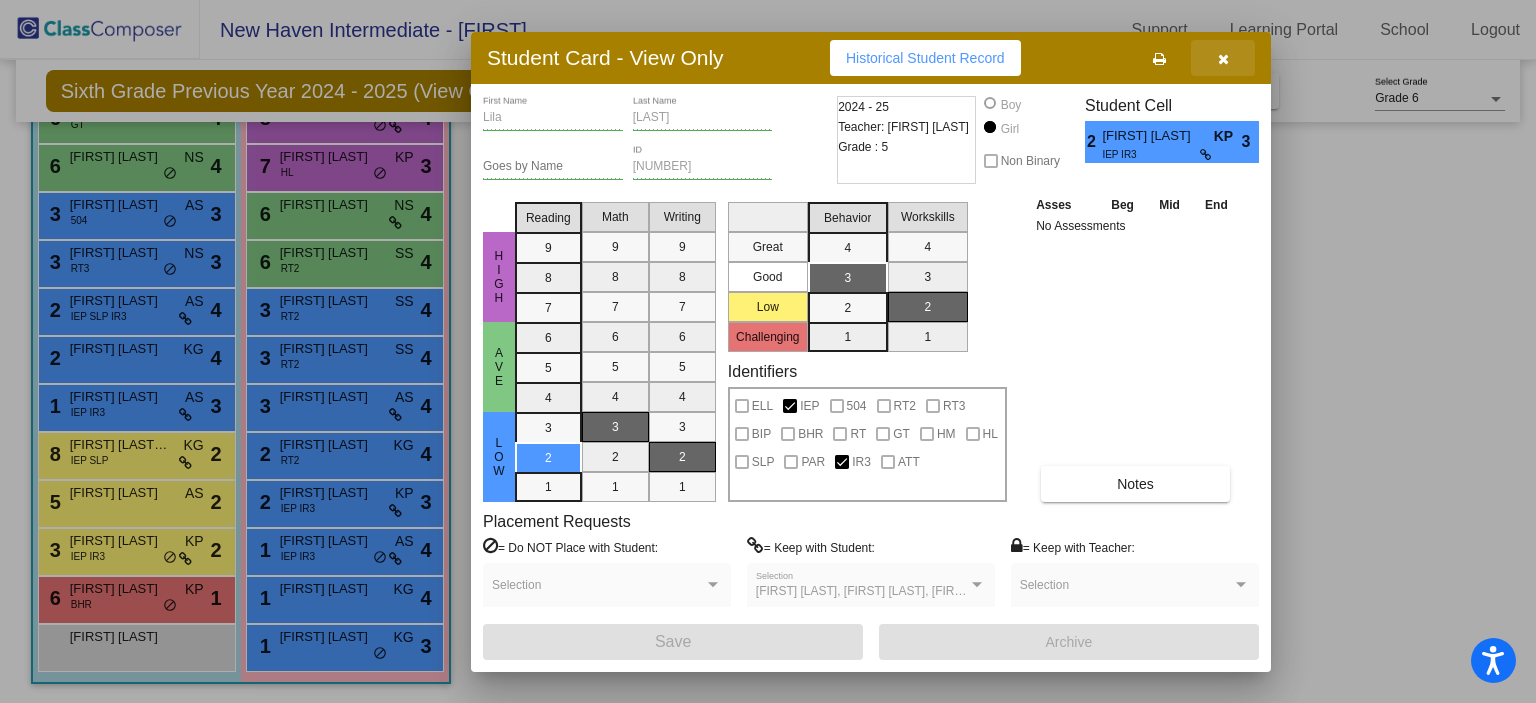 click at bounding box center (1223, 59) 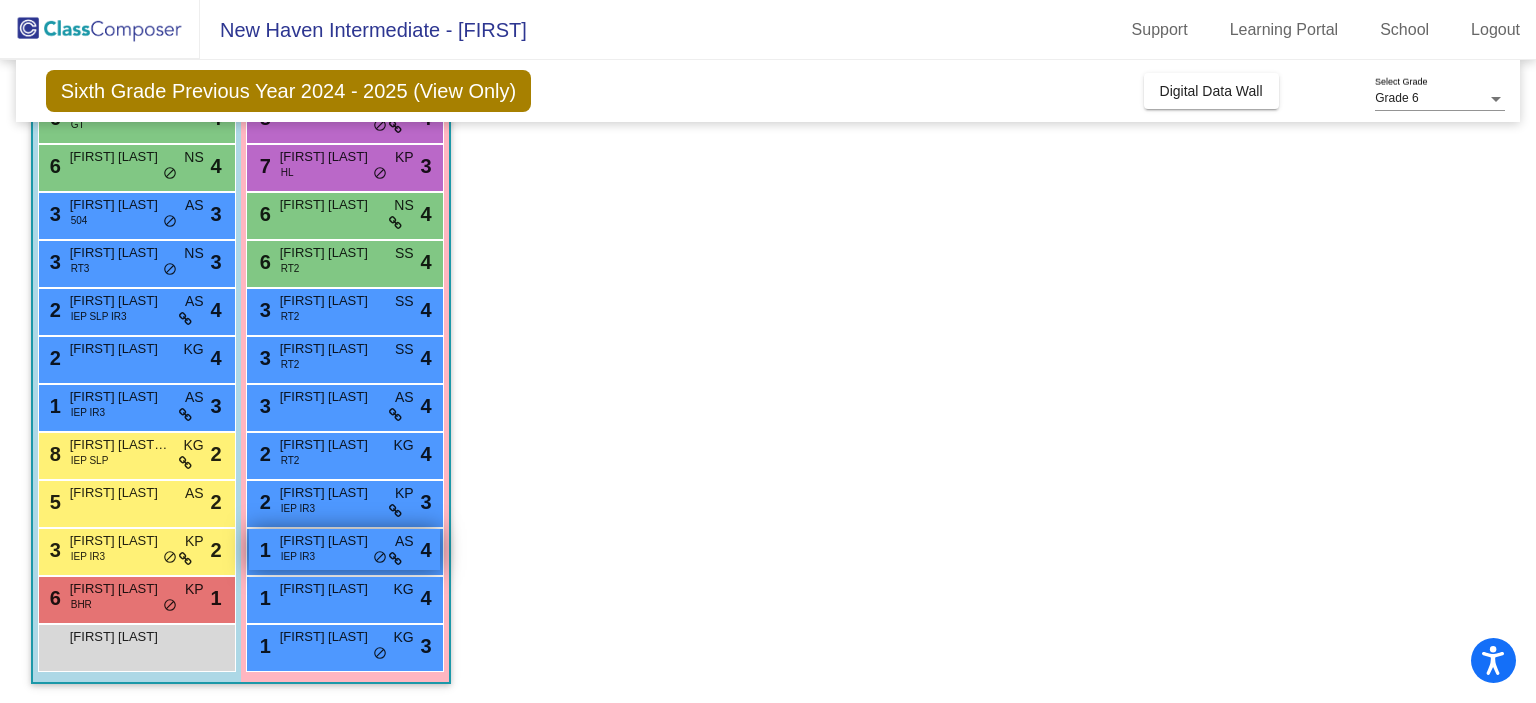 click on "[NUMBER] [FIRST] [LAST] IEP IR3 AS lock do_not_disturb_alt 4" at bounding box center [344, 549] 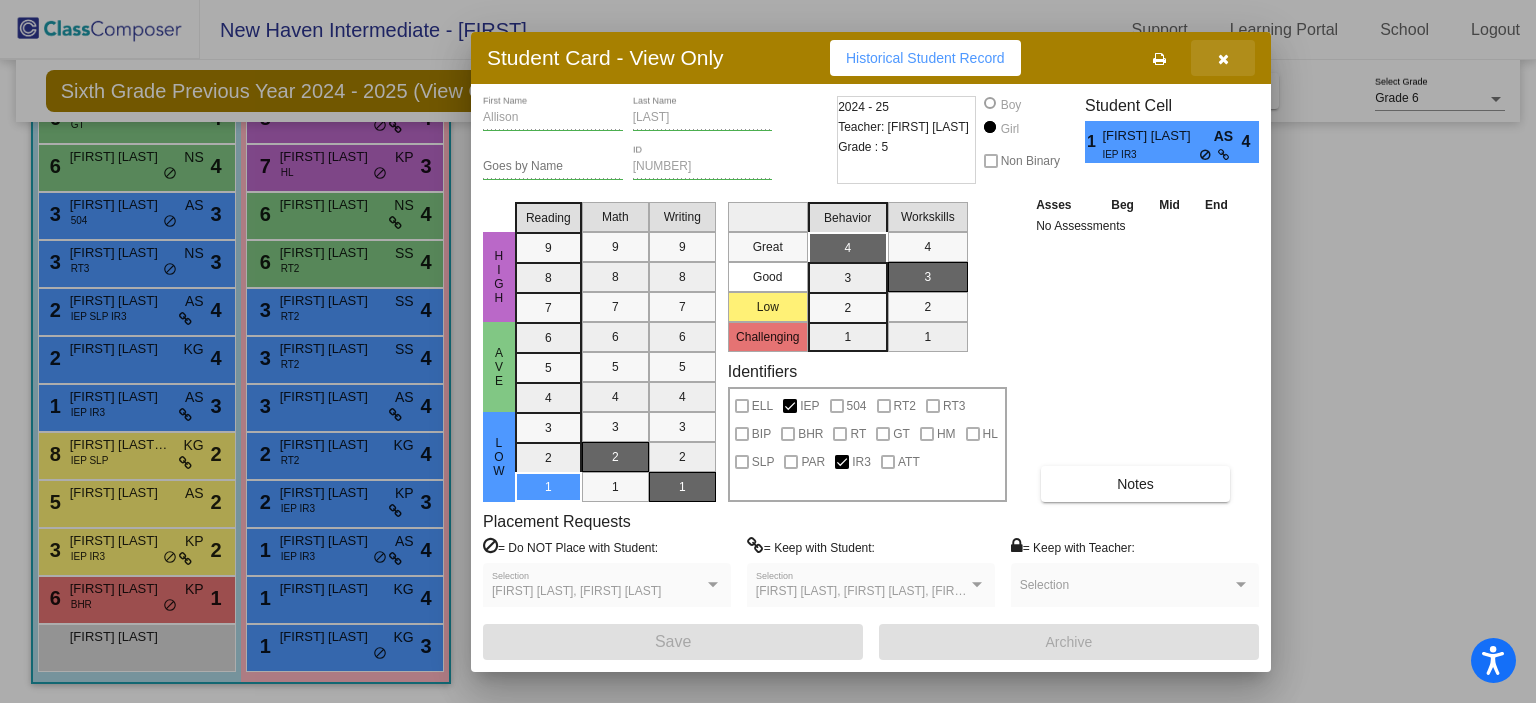 click at bounding box center [1223, 59] 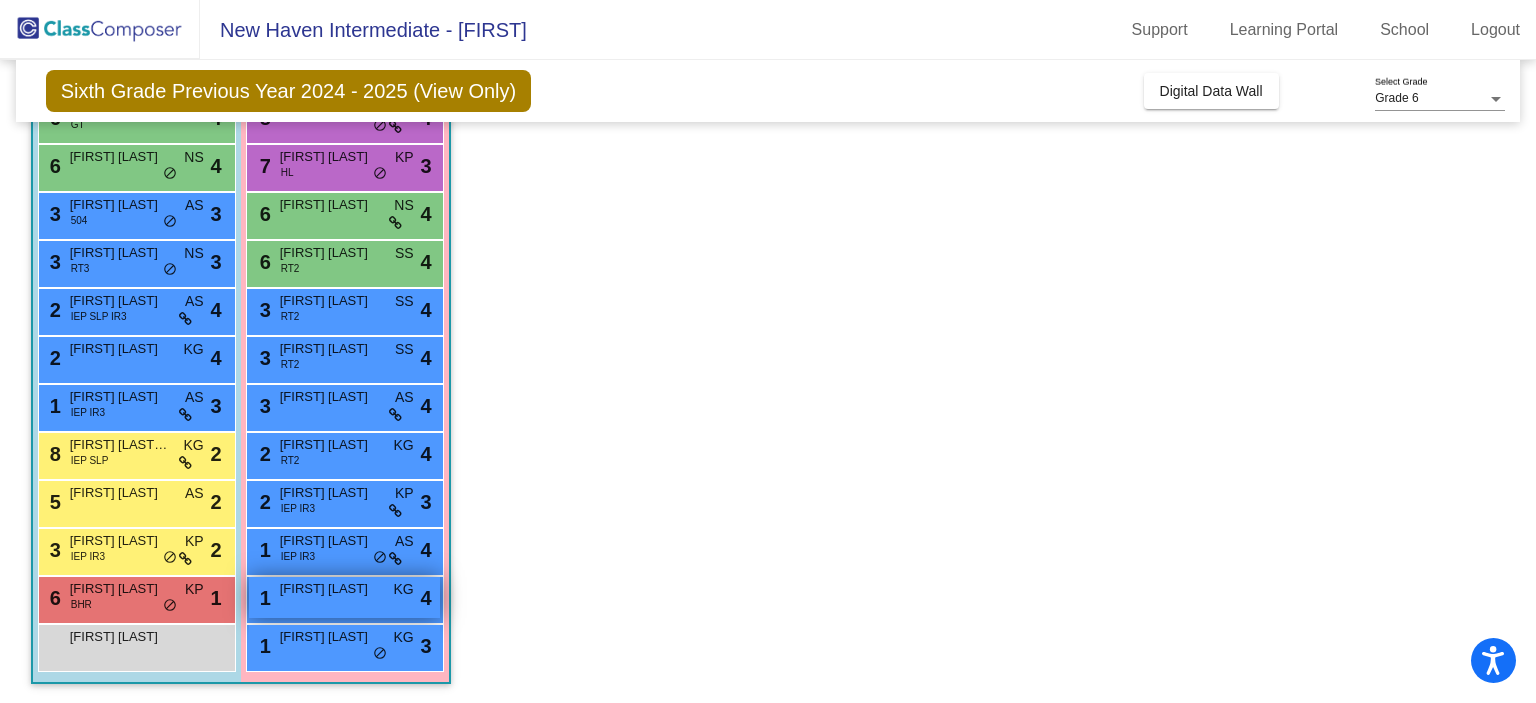 click on "[NUMBER] [FIRST] [LAST] KG lock do_not_disturb_alt 4" at bounding box center (344, 597) 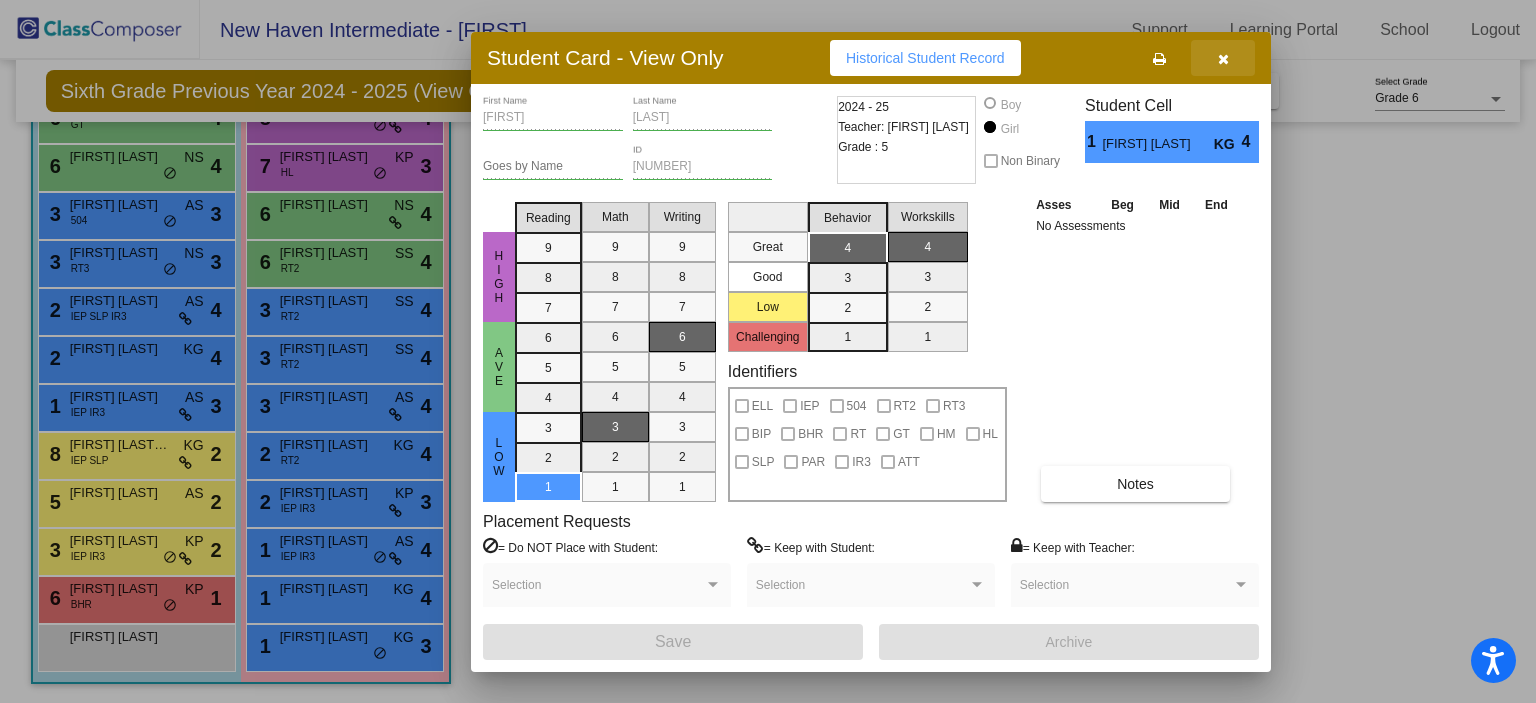 click at bounding box center [1223, 59] 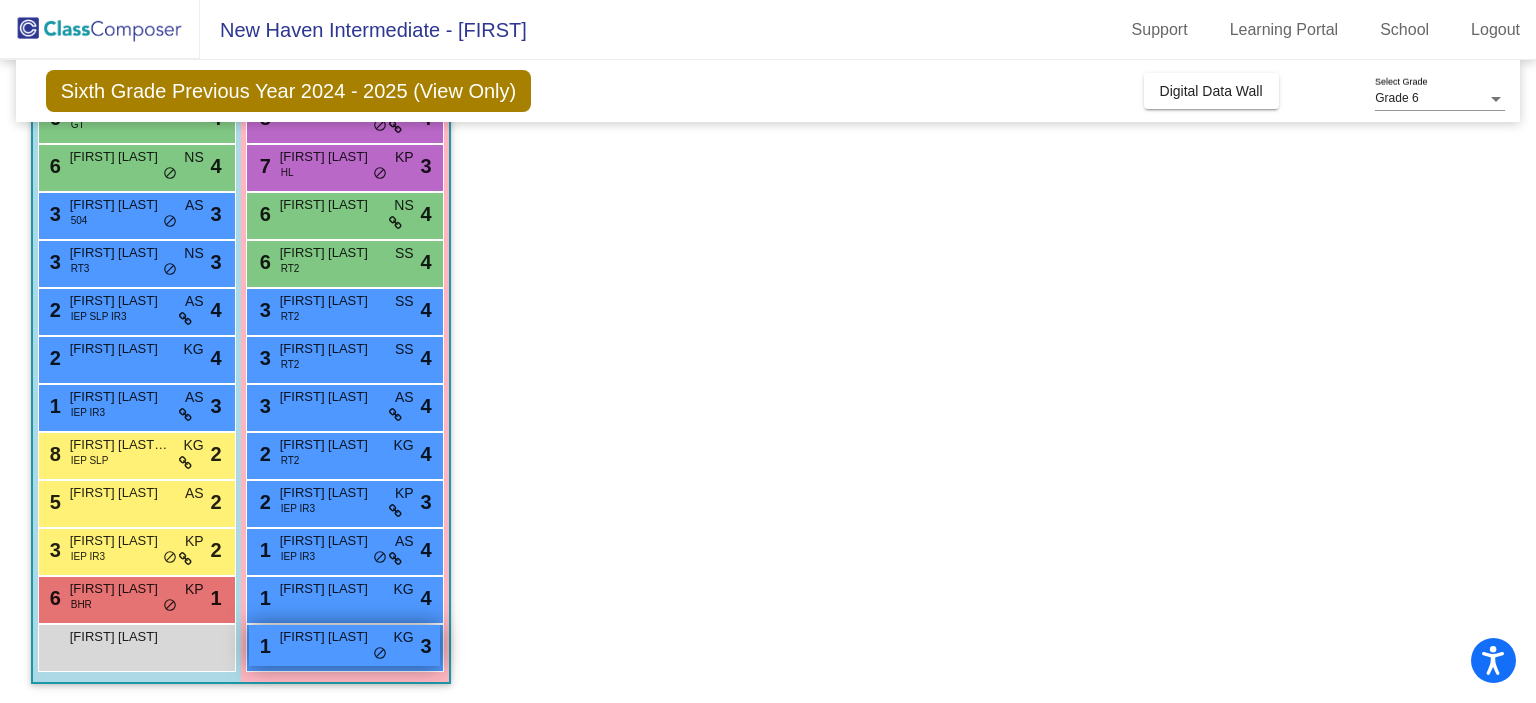 click on "[FIRST] [LAST]" at bounding box center (330, 637) 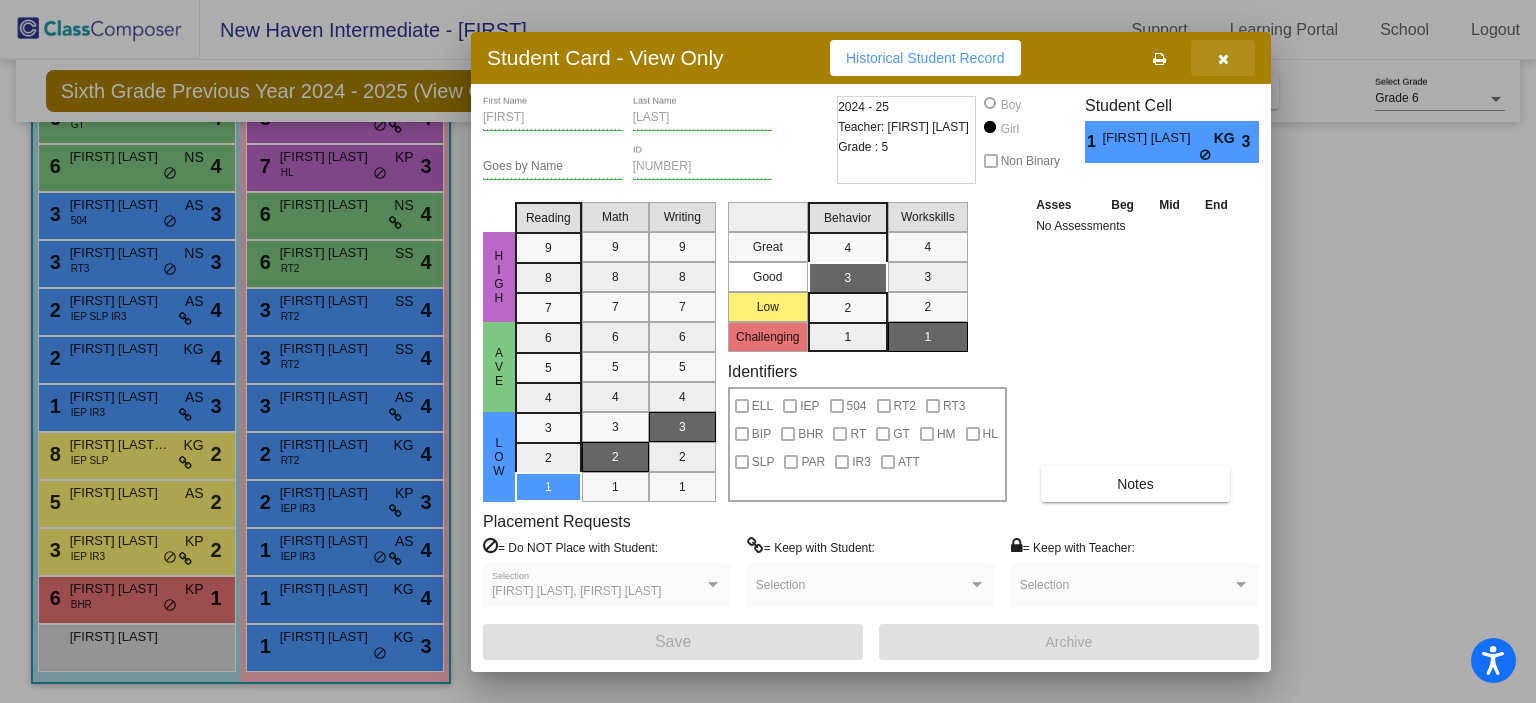 click at bounding box center [1223, 59] 